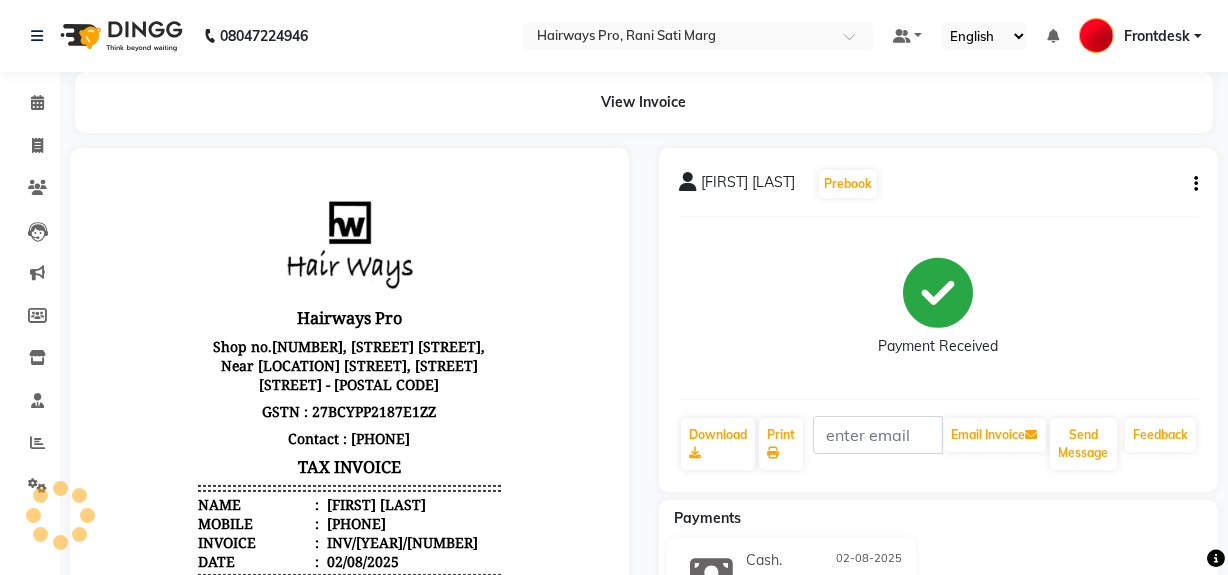 scroll, scrollTop: 0, scrollLeft: 0, axis: both 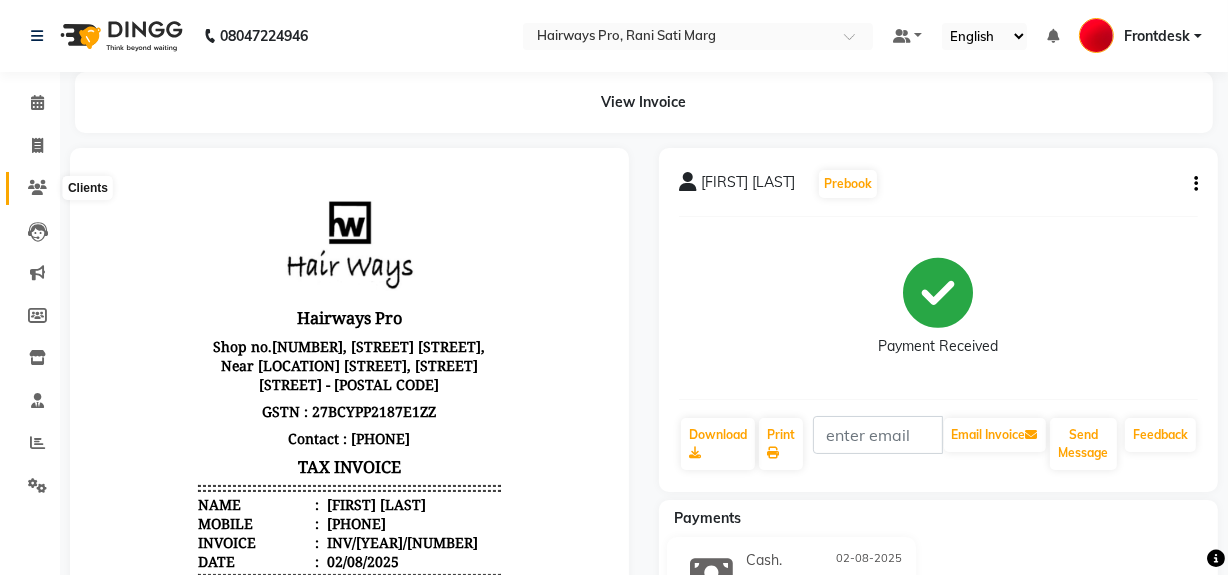 click 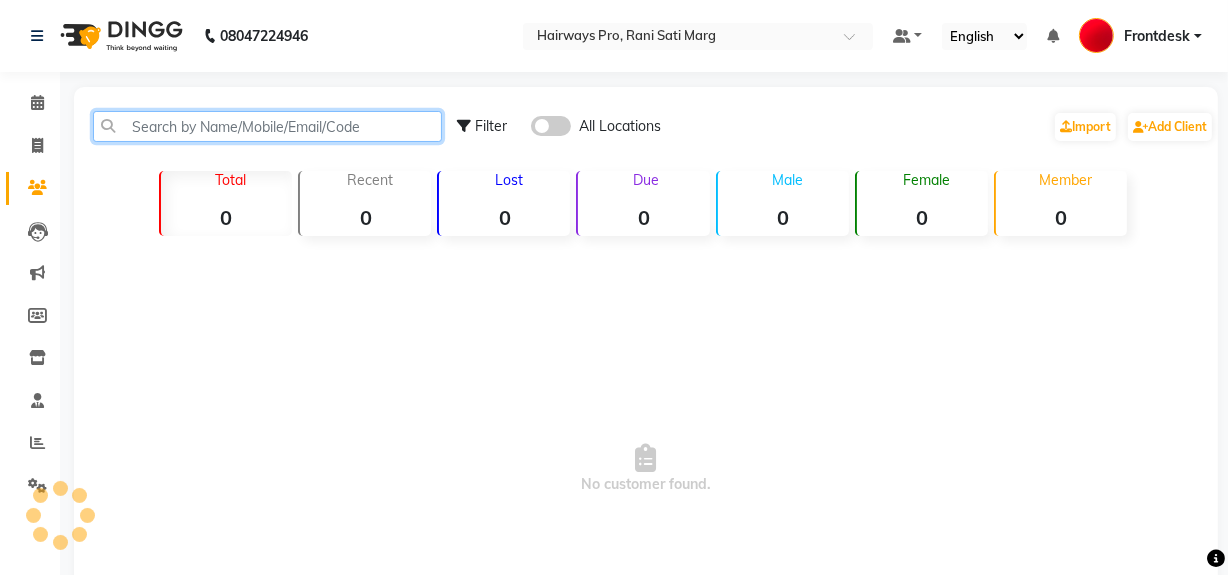 click 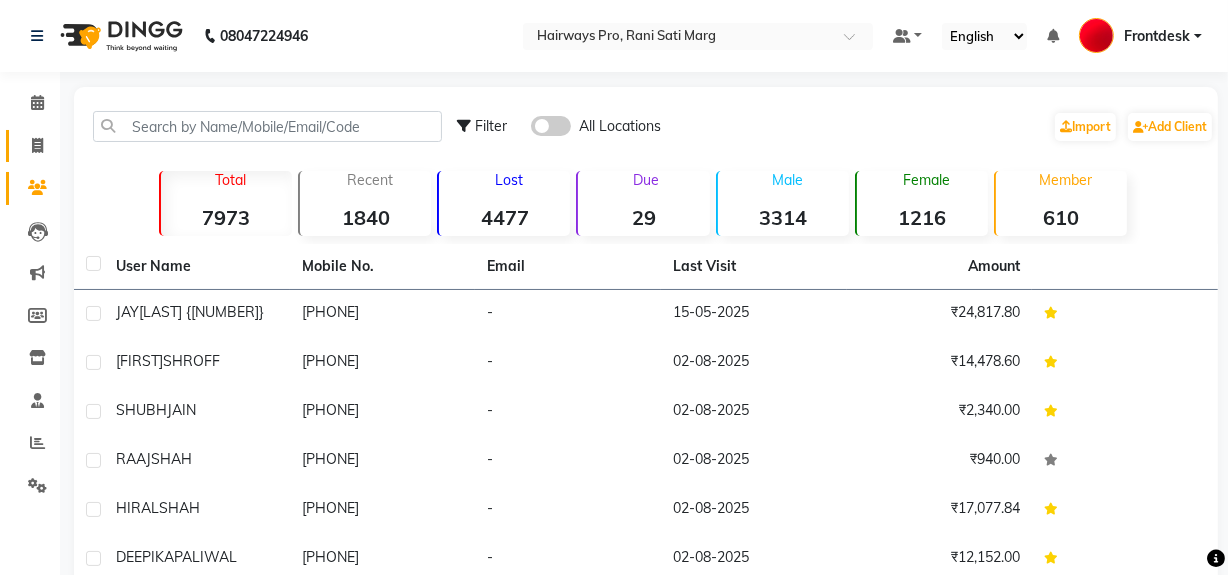 click 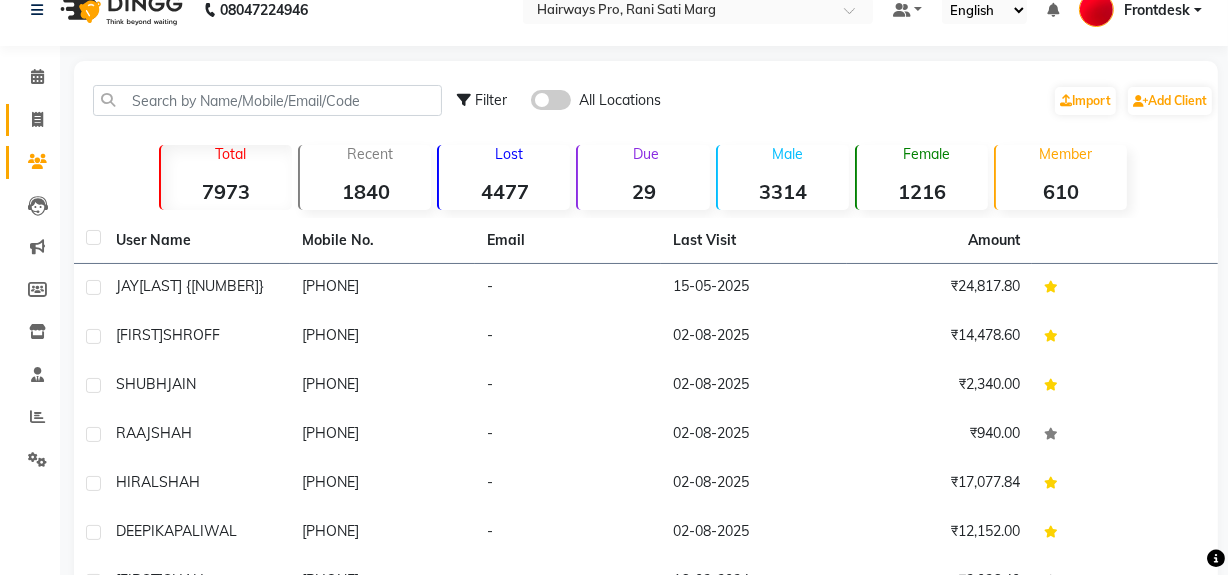 select on "787" 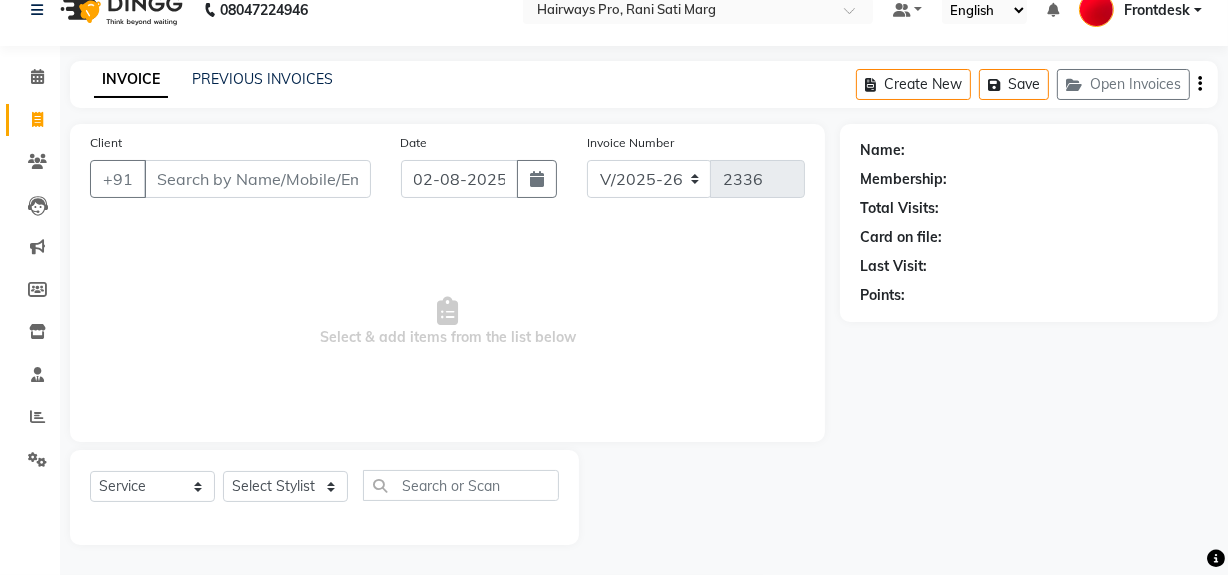 click on "Client" at bounding box center [257, 179] 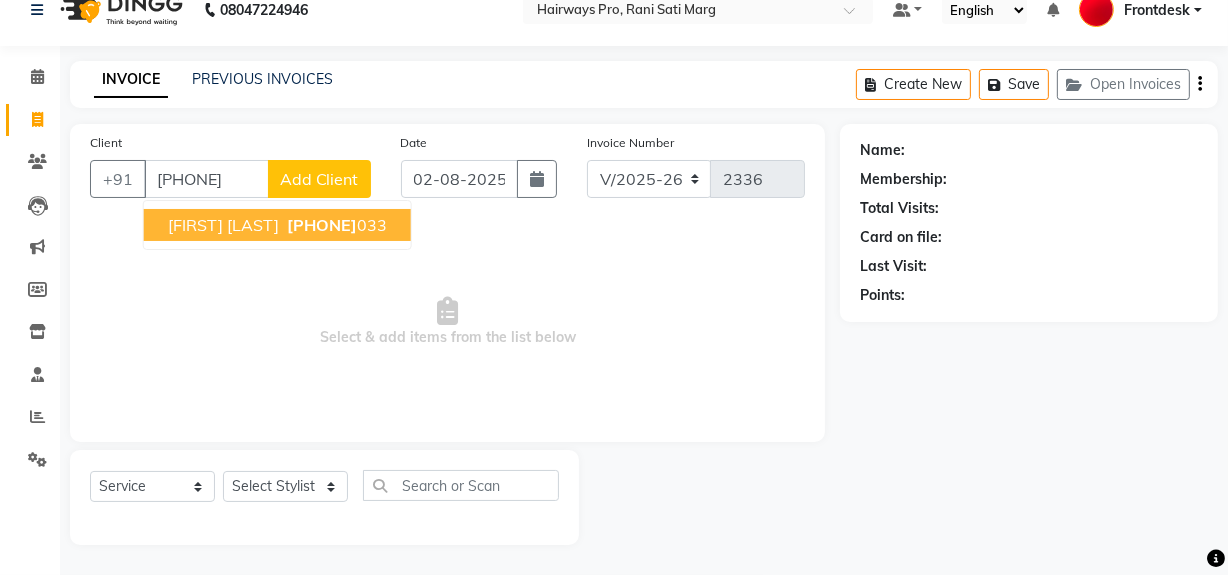 click on "[FIRST] [LAST]" at bounding box center [223, 225] 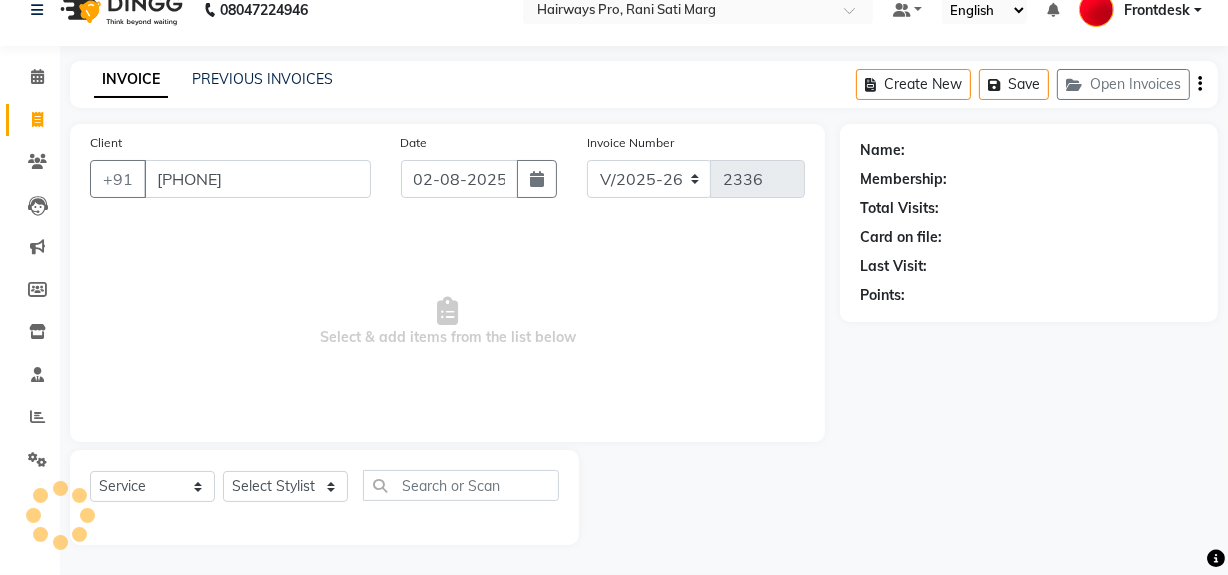 type on "[PHONE]" 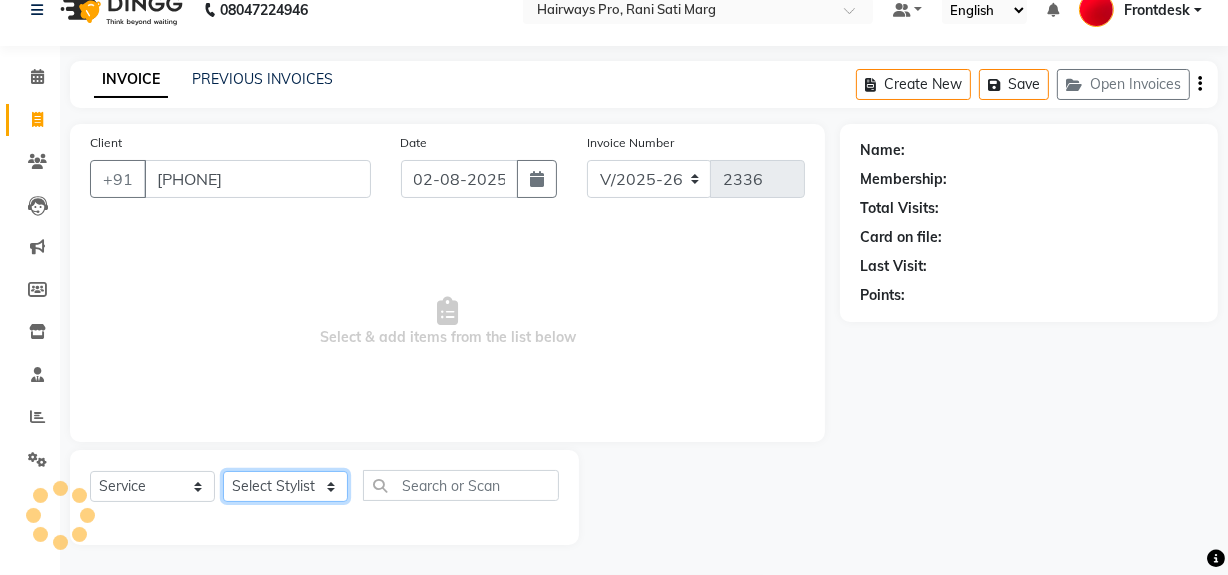 click on "Select Stylist [FIRST] [LAST] [FIRST] [LAST] [FIRST] [LAST] [FIRST] [LAST] [FIRST] [LAST] [FIRST] [LAST] [FIRST] [LAST] [FIRST] [LAST] [FIRST] [LAST] [FIRST] [LAST] [FIRST] [LAST] [FIRST] [LAST] [FIRST] [LAST]" 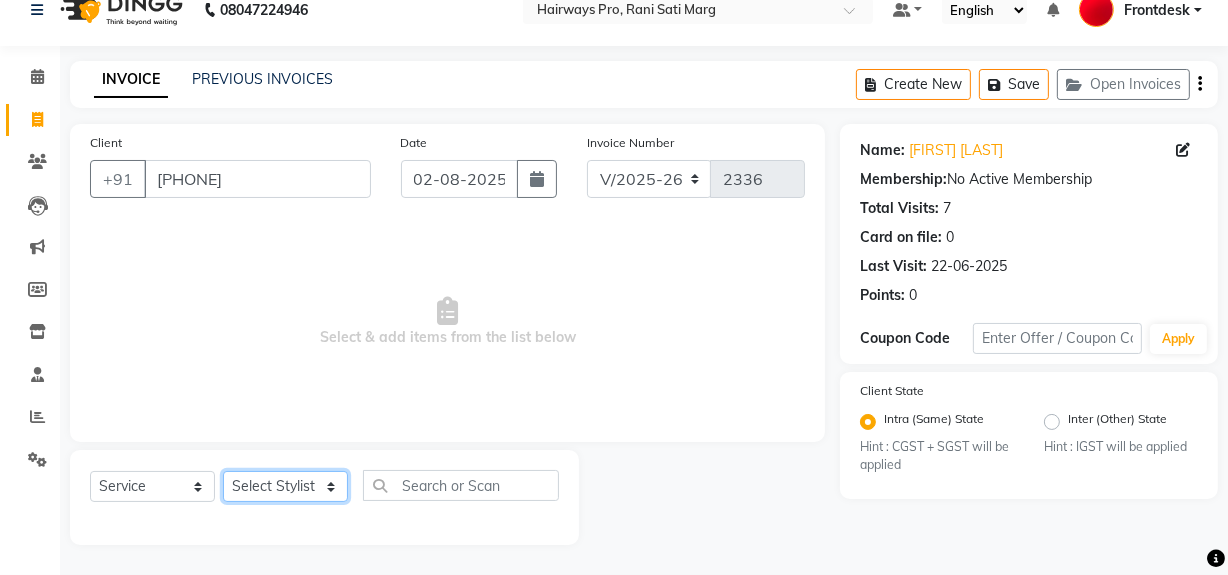 select on "86084" 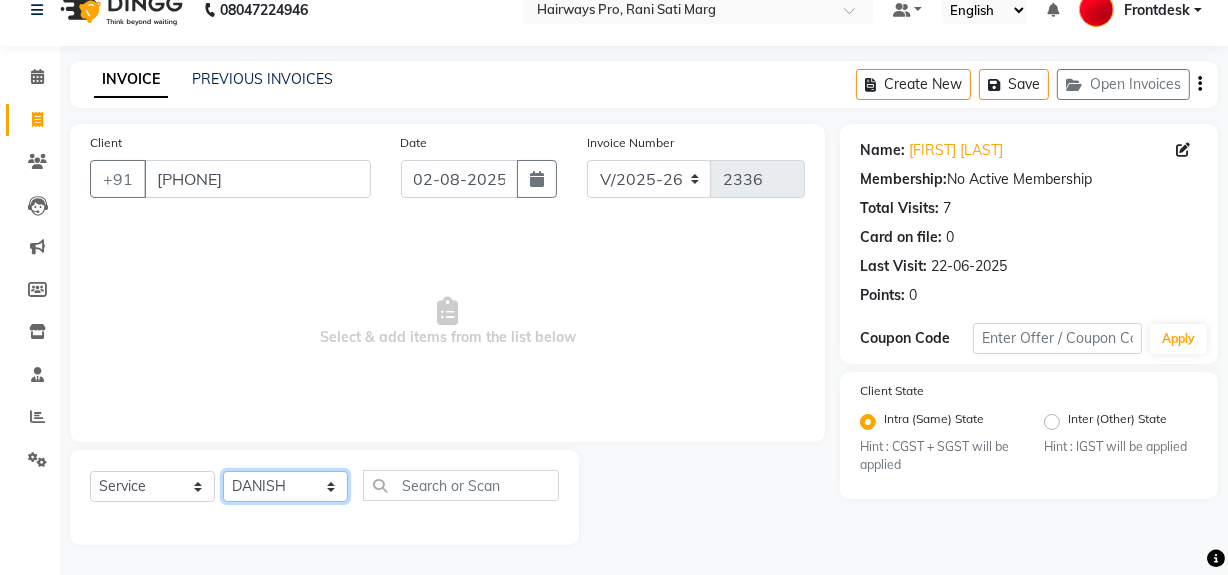 click on "Select Stylist [FIRST] [LAST] [FIRST] [LAST] [FIRST] [LAST] [FIRST] [LAST] [FIRST] [LAST] [FIRST] [LAST] [FIRST] [LAST] [FIRST] [LAST] [FIRST] [LAST] [FIRST] [LAST] [FIRST] [LAST] [FIRST] [LAST] [FIRST] [LAST]" 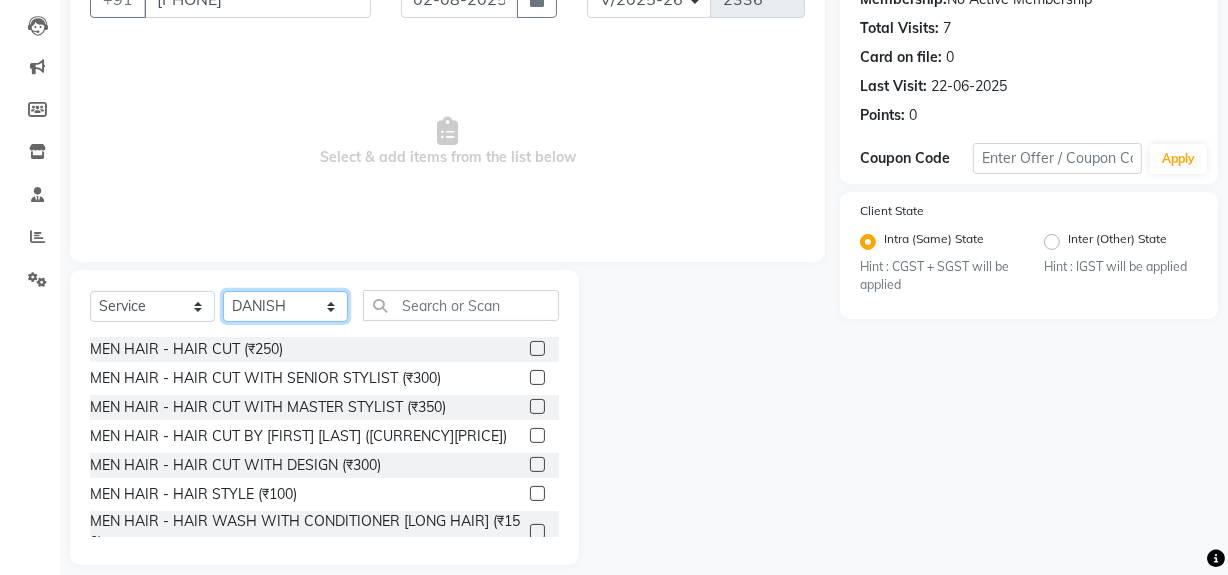 scroll, scrollTop: 208, scrollLeft: 0, axis: vertical 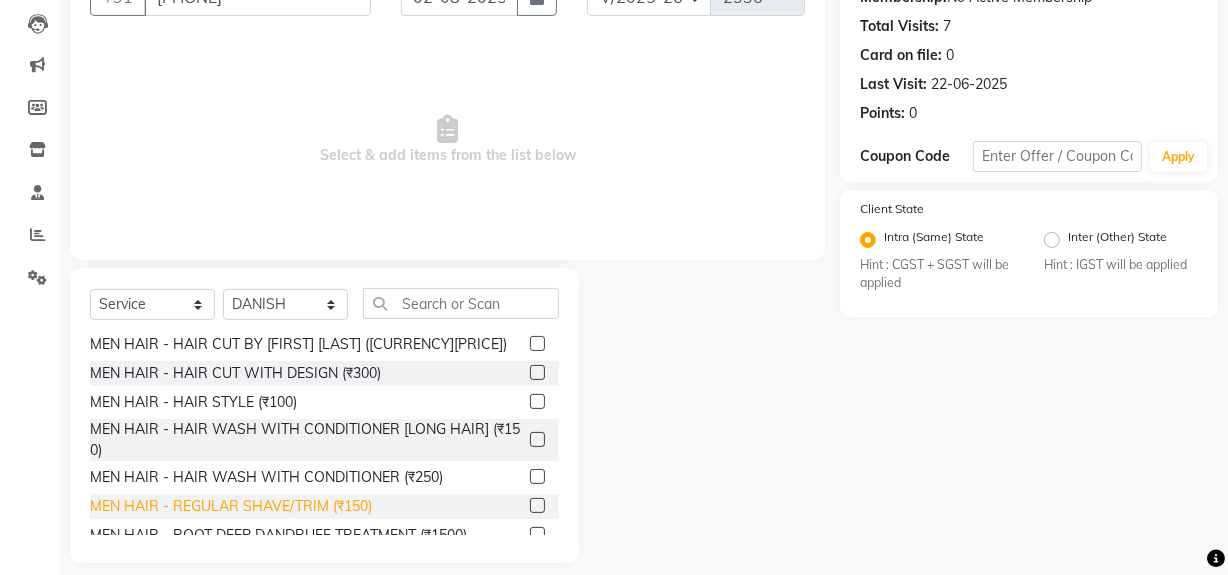 click on "MEN HAIR - REGULAR SHAVE/TRIM (₹150)" 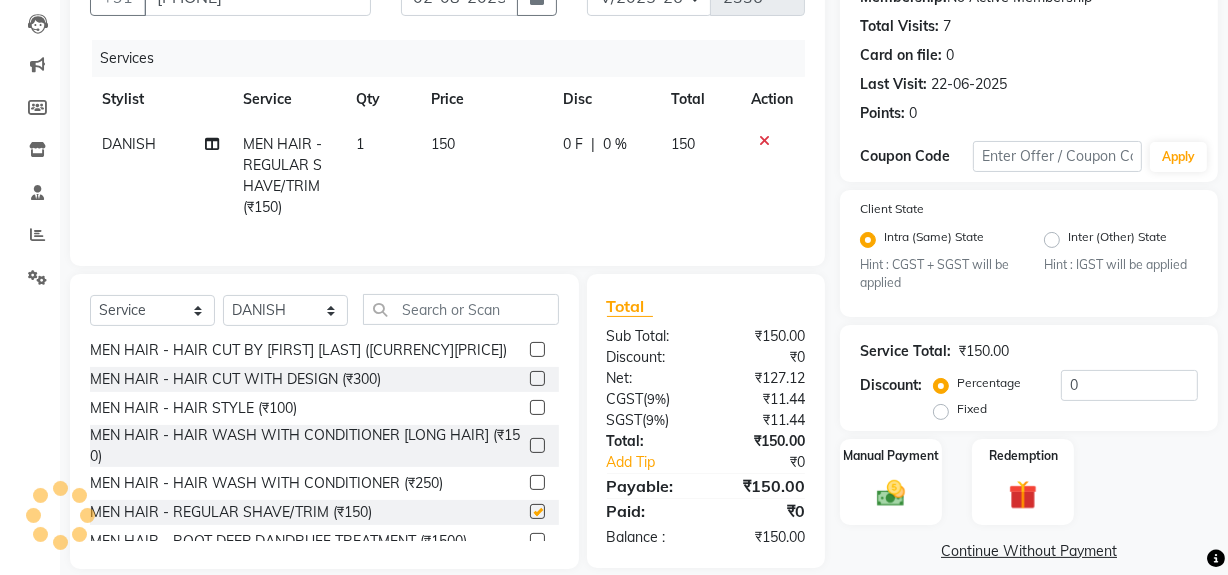 checkbox on "false" 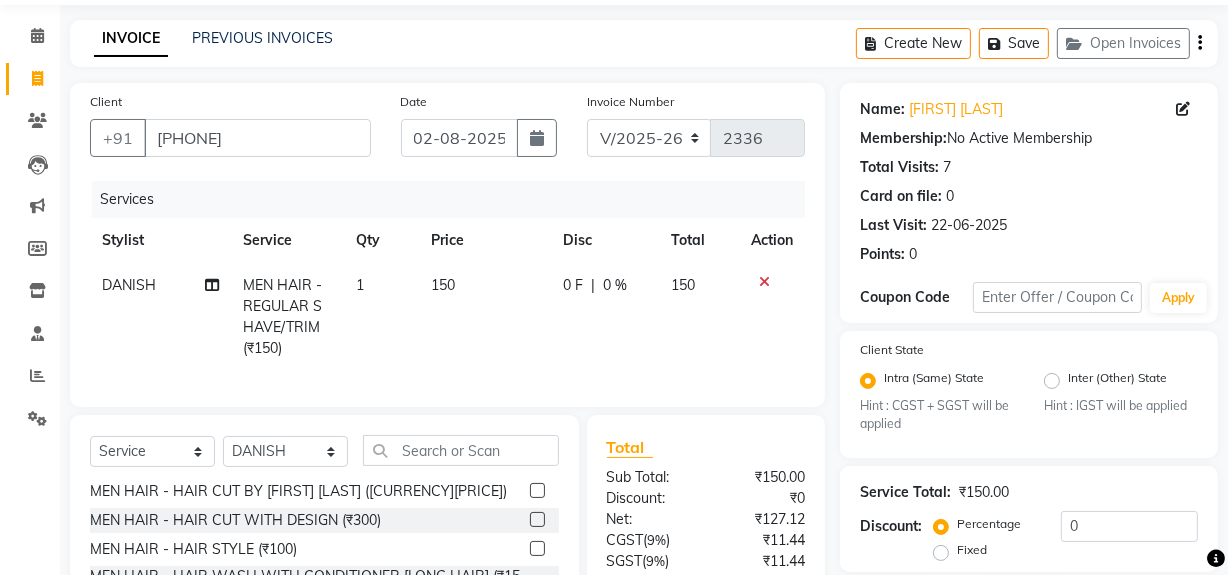 scroll, scrollTop: 63, scrollLeft: 0, axis: vertical 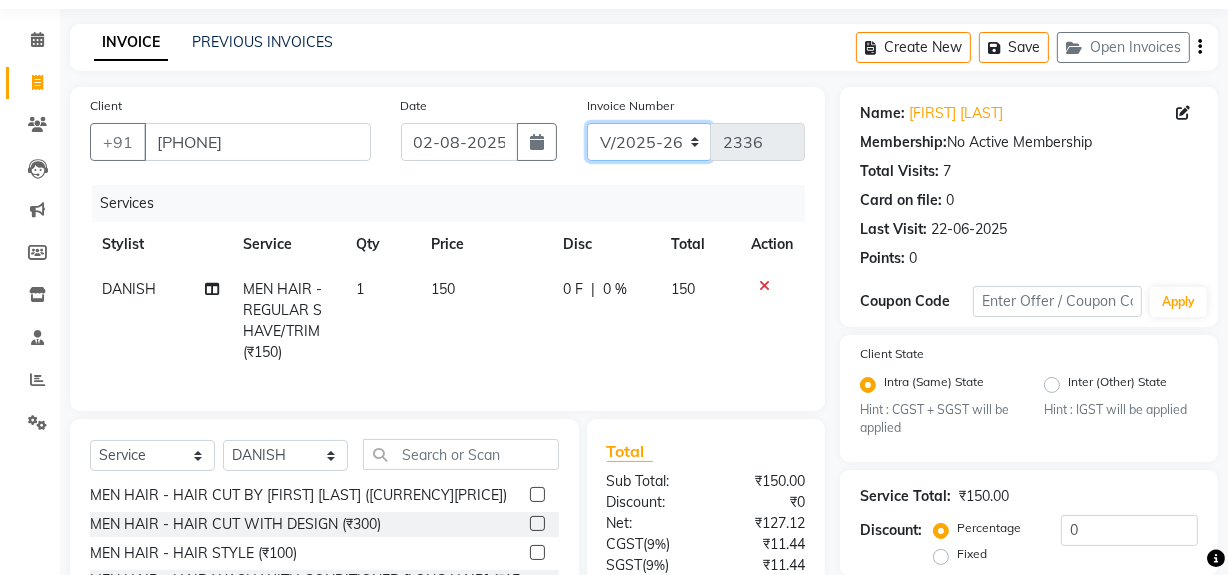 click on "INV/25-26 V/2025-26" 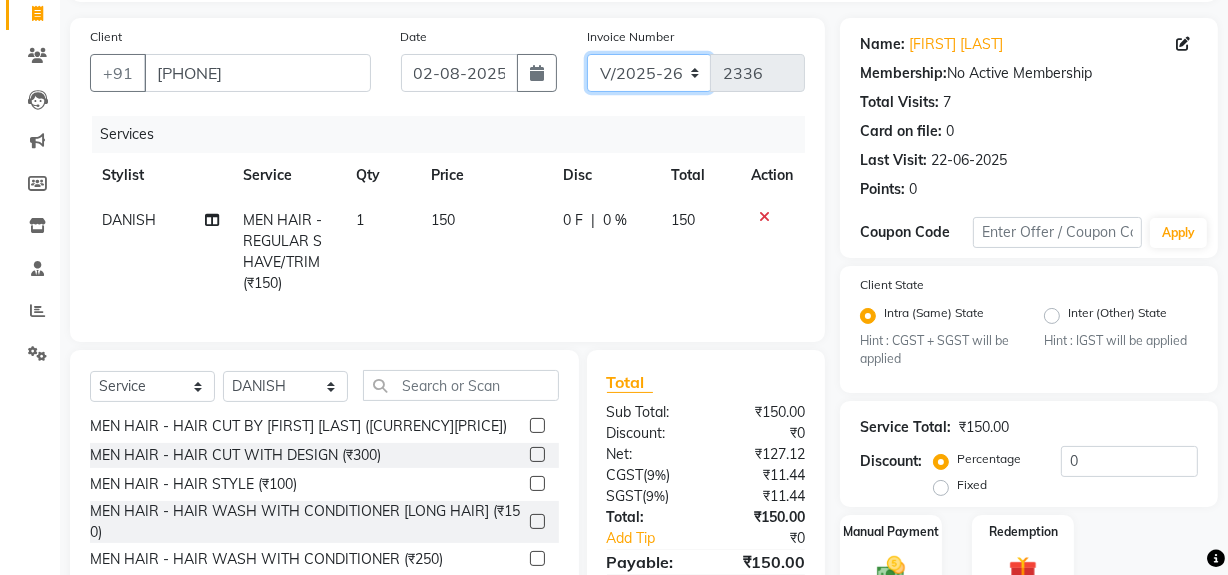 scroll, scrollTop: 245, scrollLeft: 0, axis: vertical 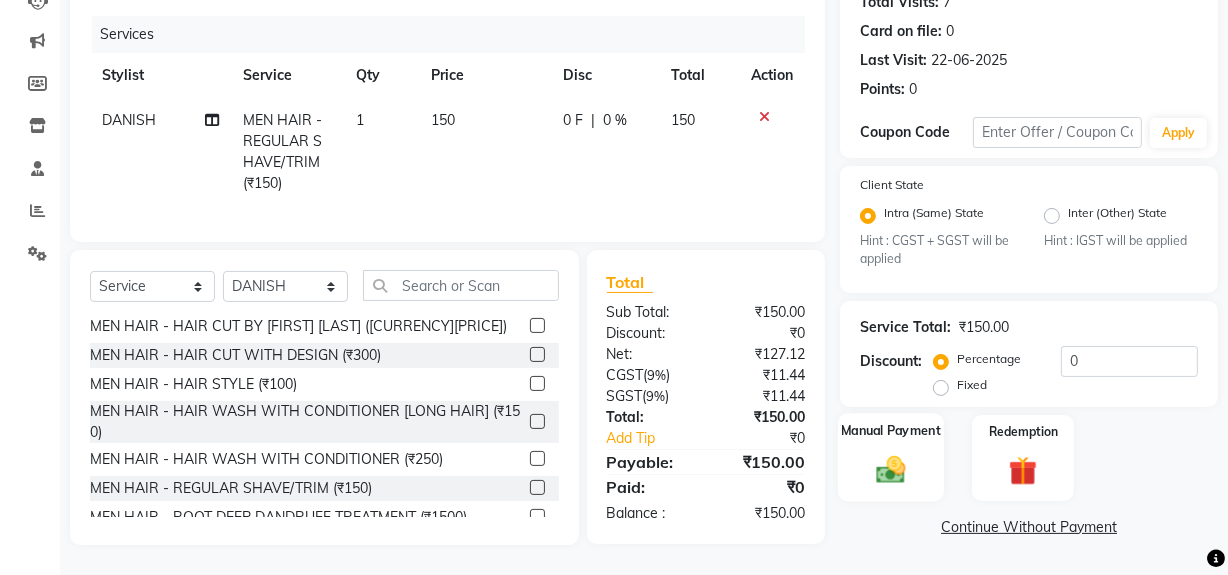 click on "Manual Payment" 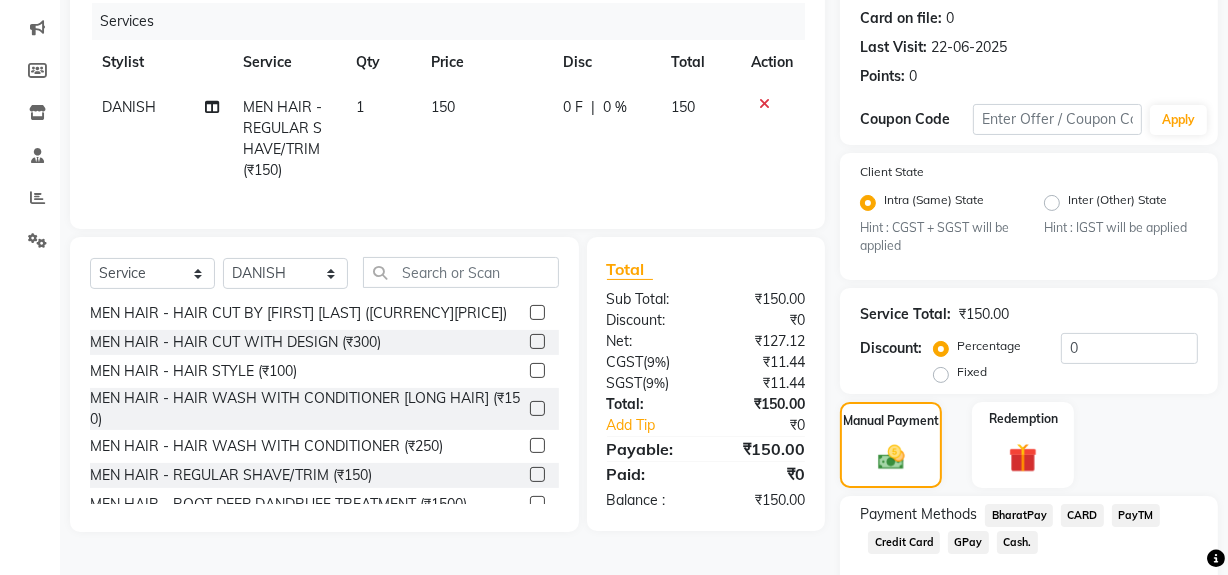 drag, startPoint x: 972, startPoint y: 538, endPoint x: 982, endPoint y: 522, distance: 18.867962 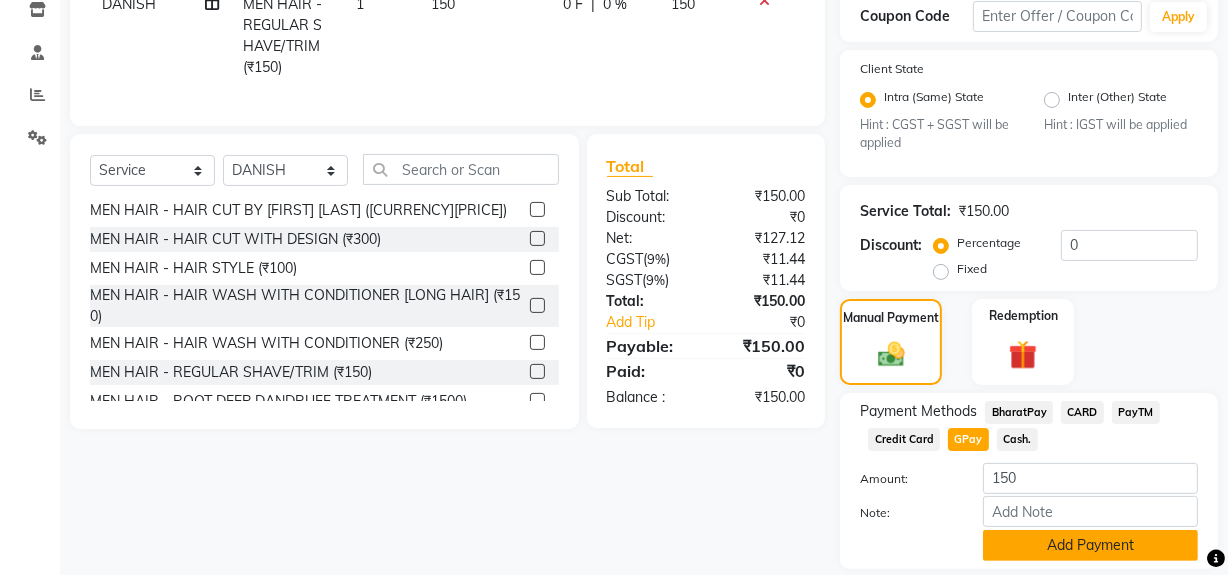 scroll, scrollTop: 413, scrollLeft: 0, axis: vertical 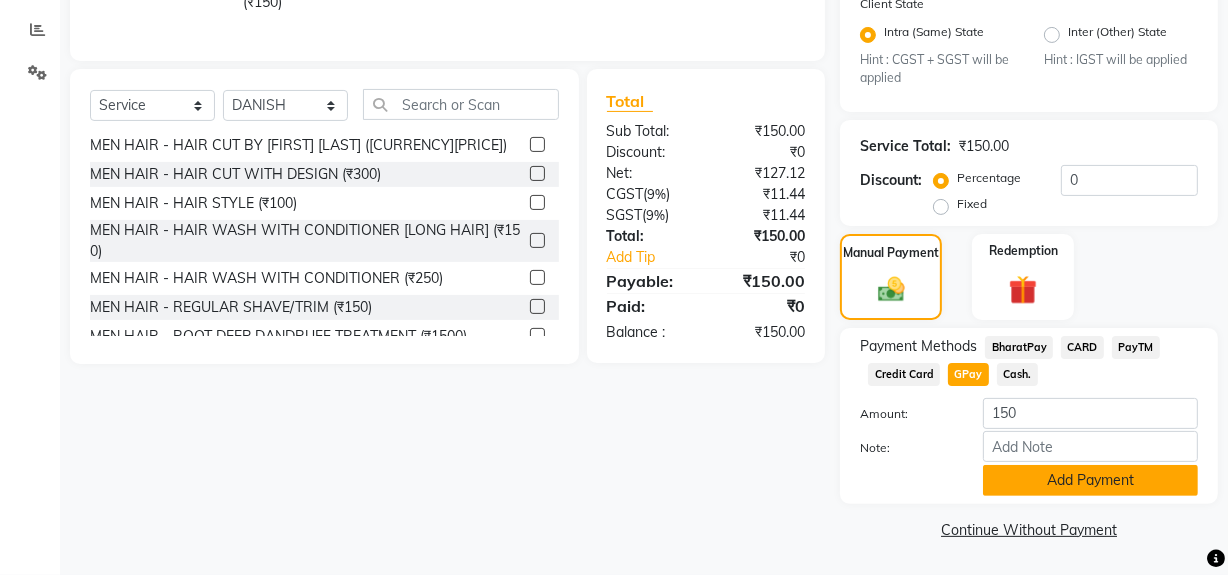 click on "Add Payment" 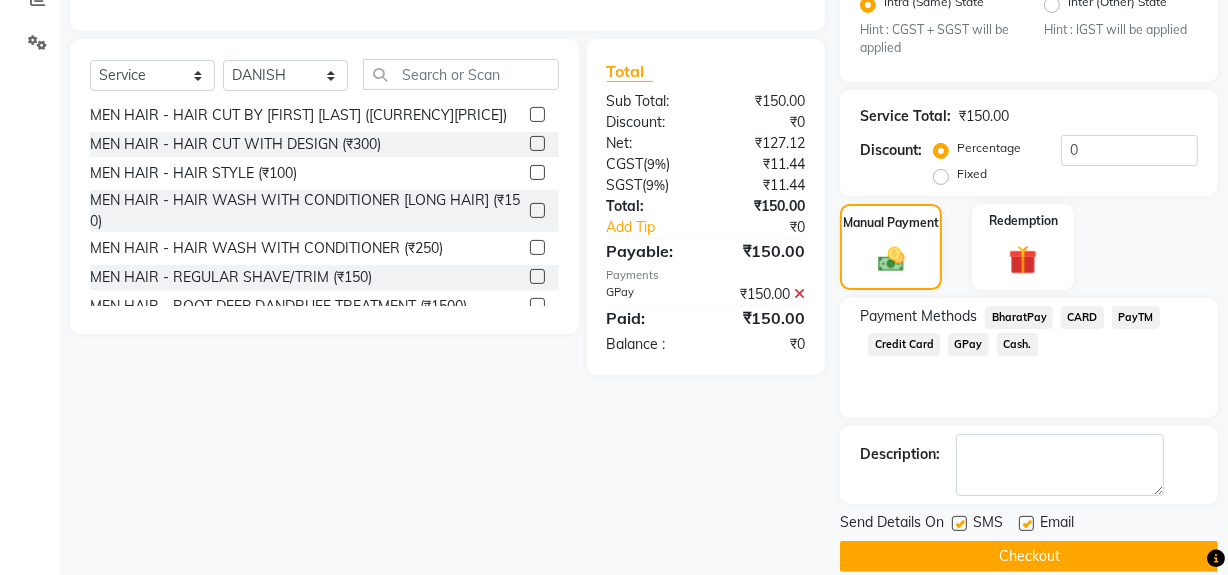 scroll, scrollTop: 470, scrollLeft: 0, axis: vertical 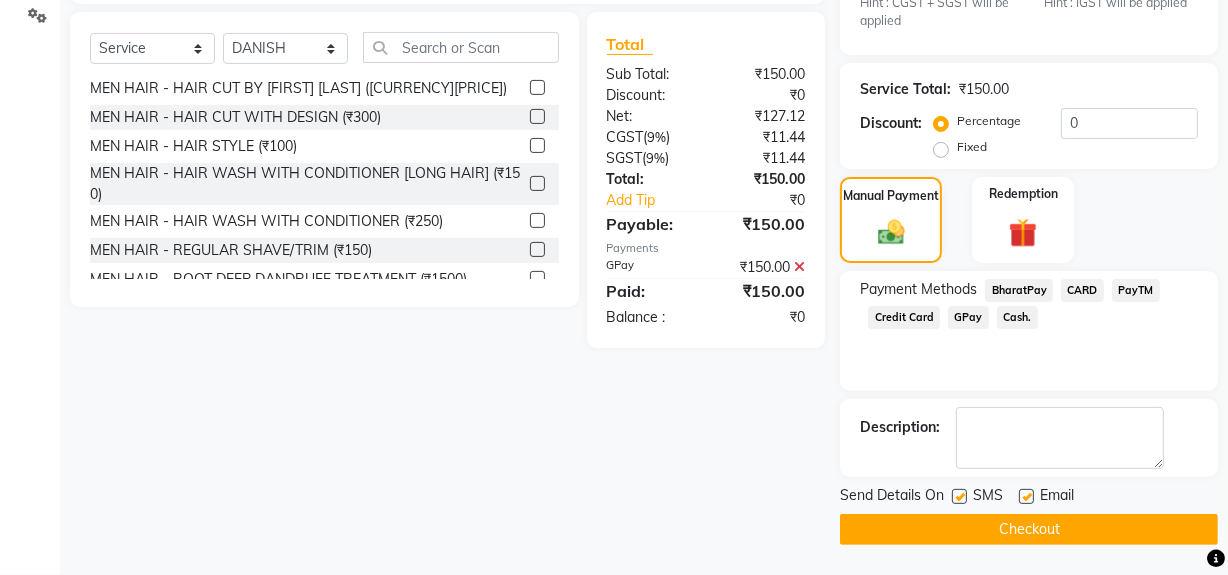 click 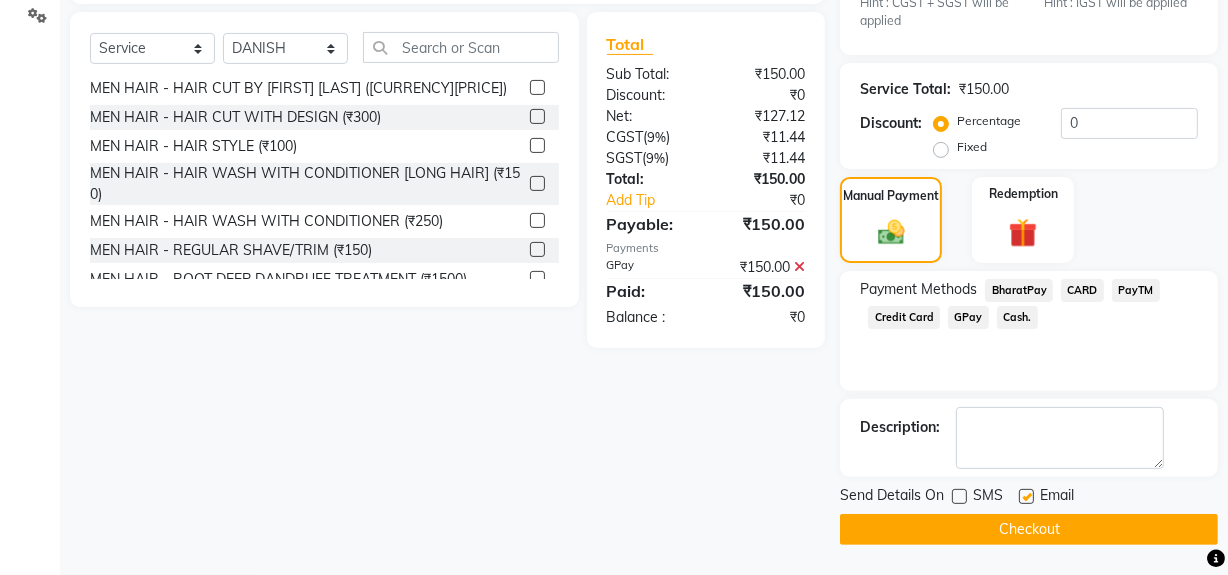 click on "Checkout" 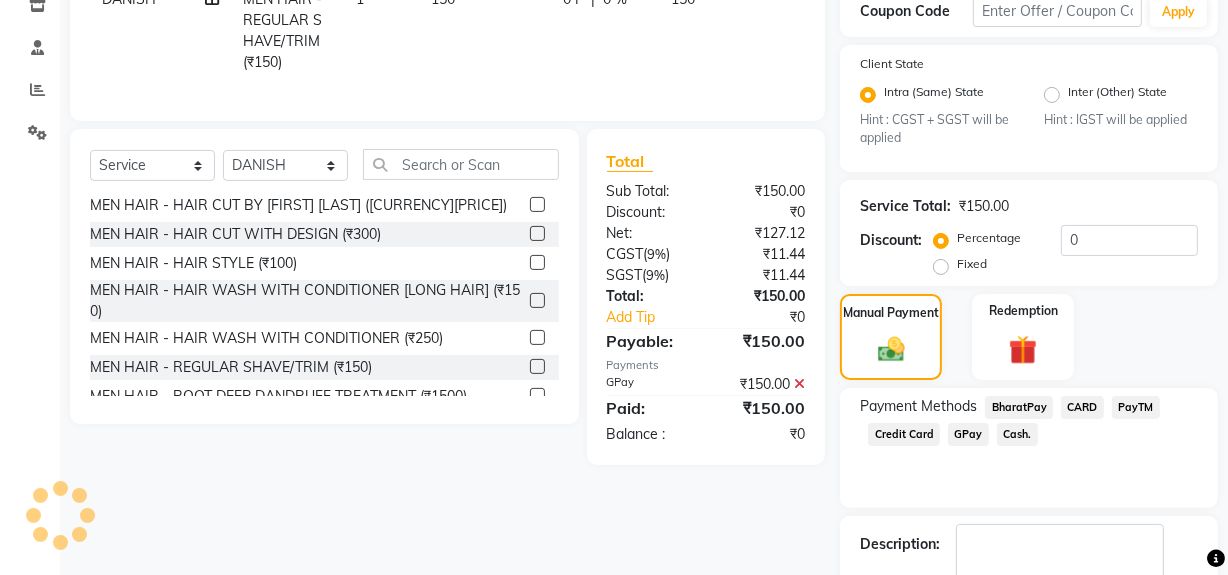 scroll, scrollTop: 146, scrollLeft: 0, axis: vertical 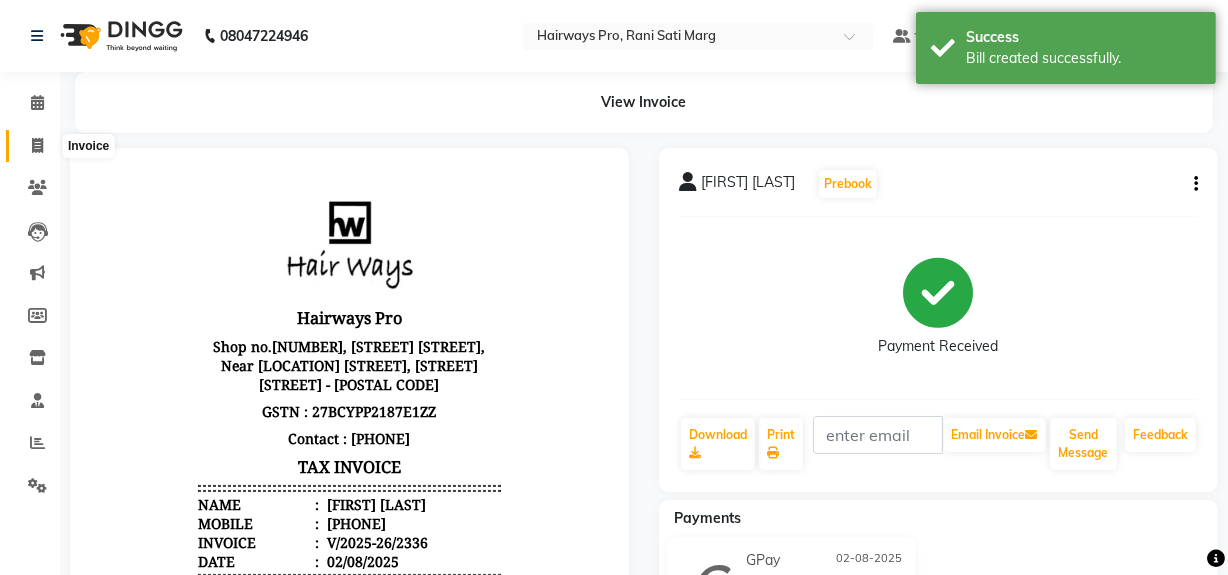 click 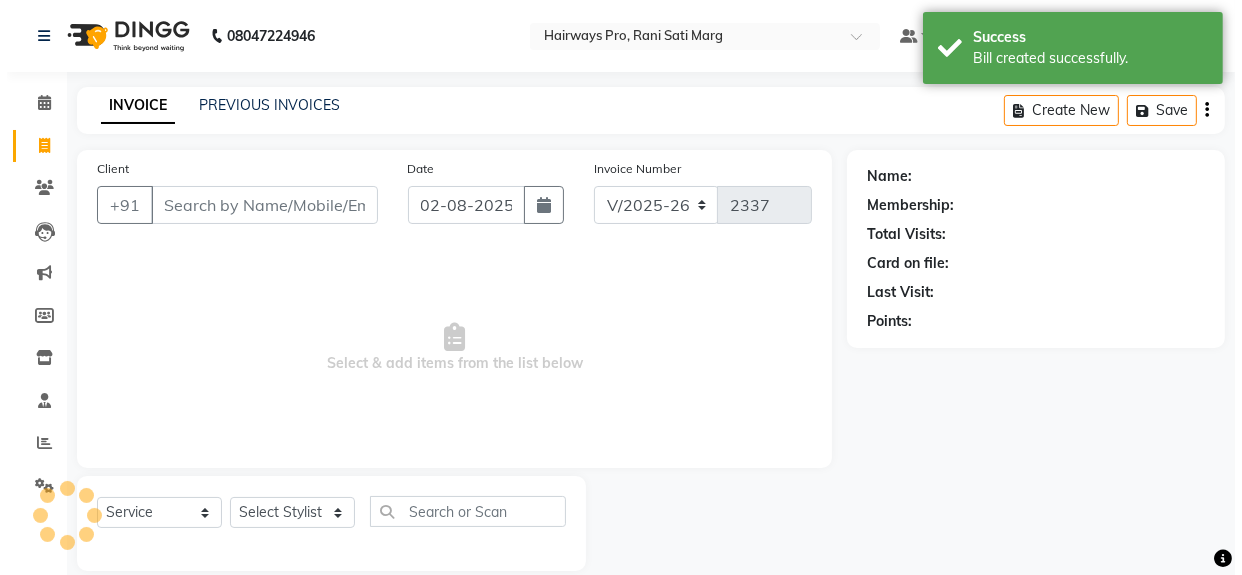 scroll, scrollTop: 26, scrollLeft: 0, axis: vertical 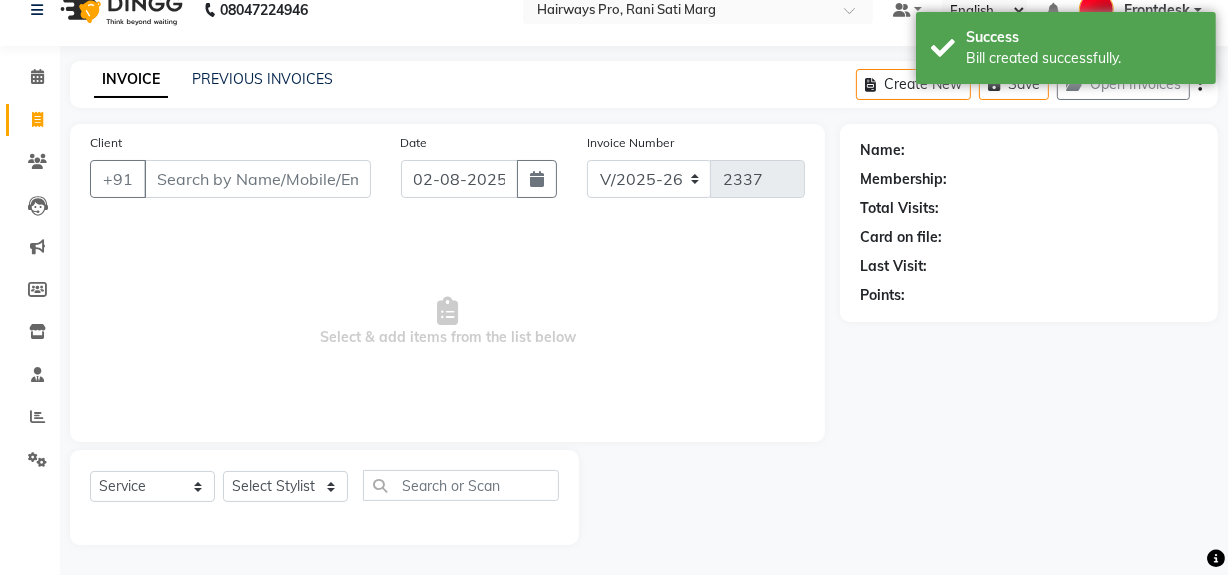 click on "Client" at bounding box center [257, 179] 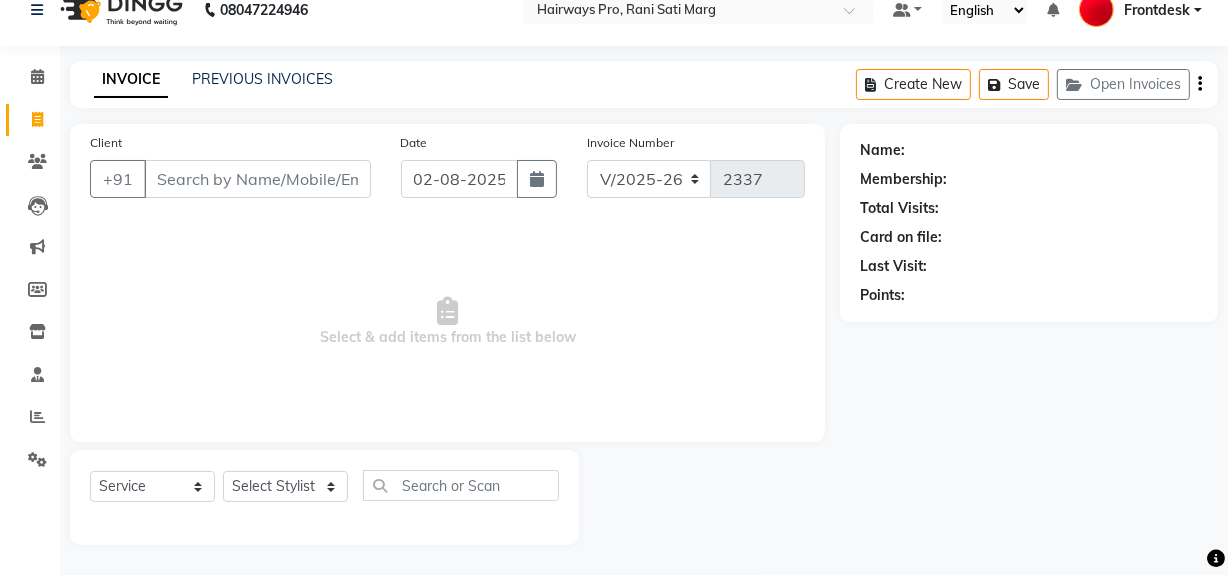 click on "Client" at bounding box center [257, 179] 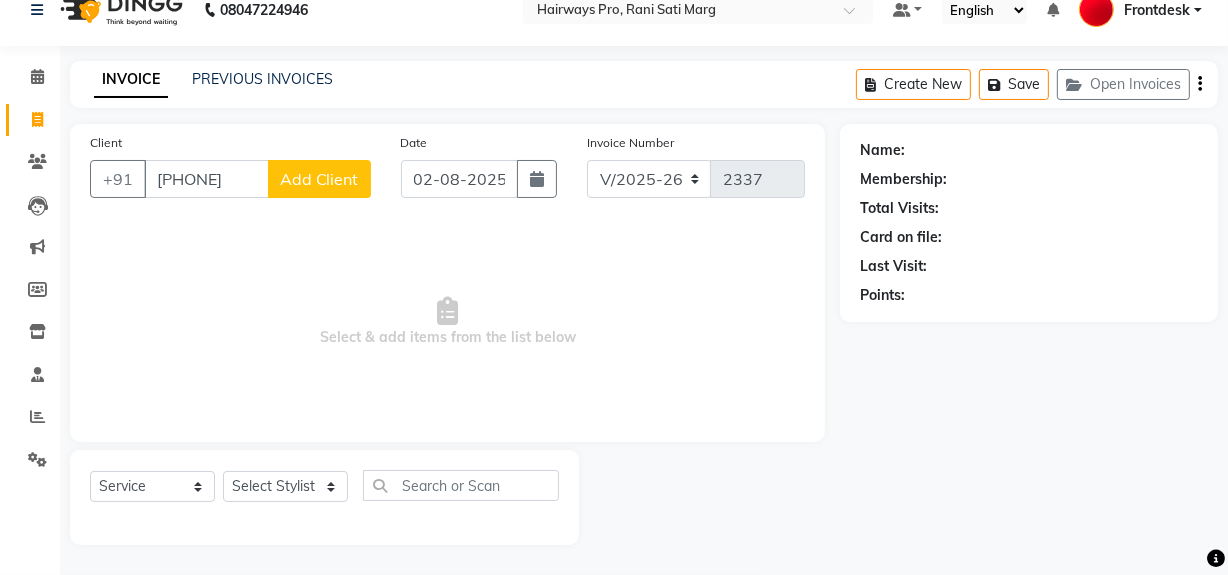 type on "[PHONE]" 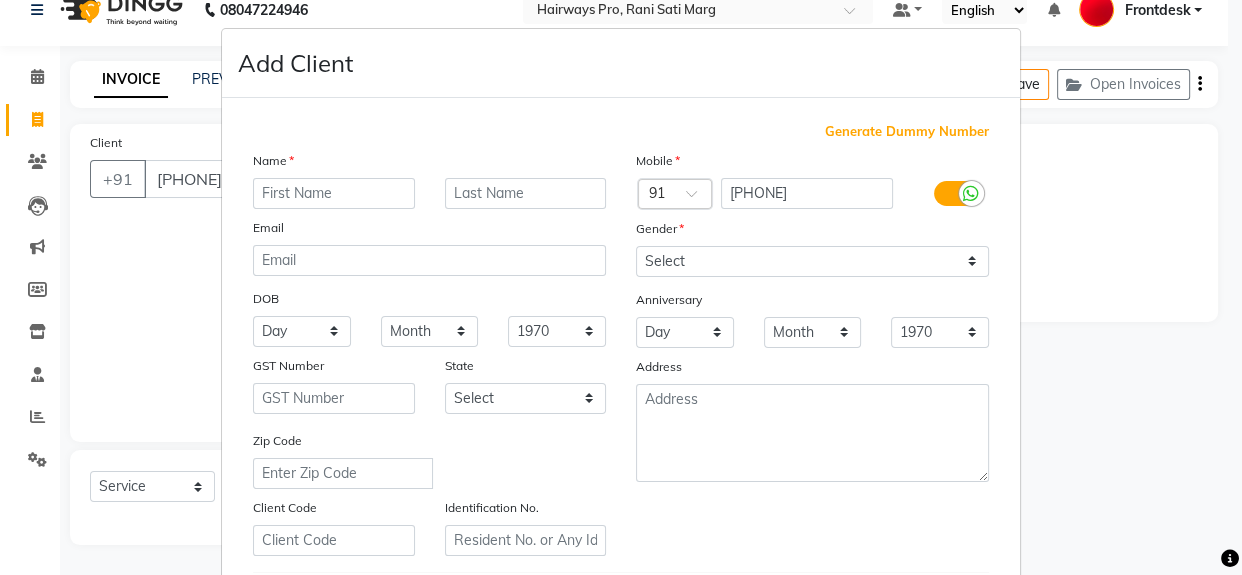 click at bounding box center [334, 193] 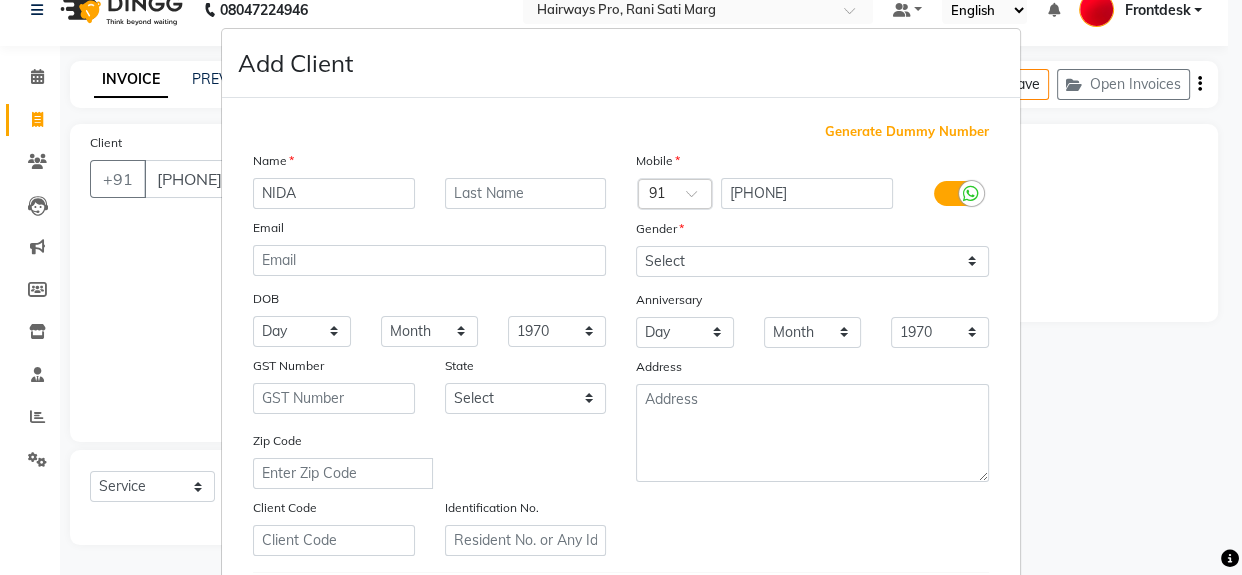 type on "NIDA" 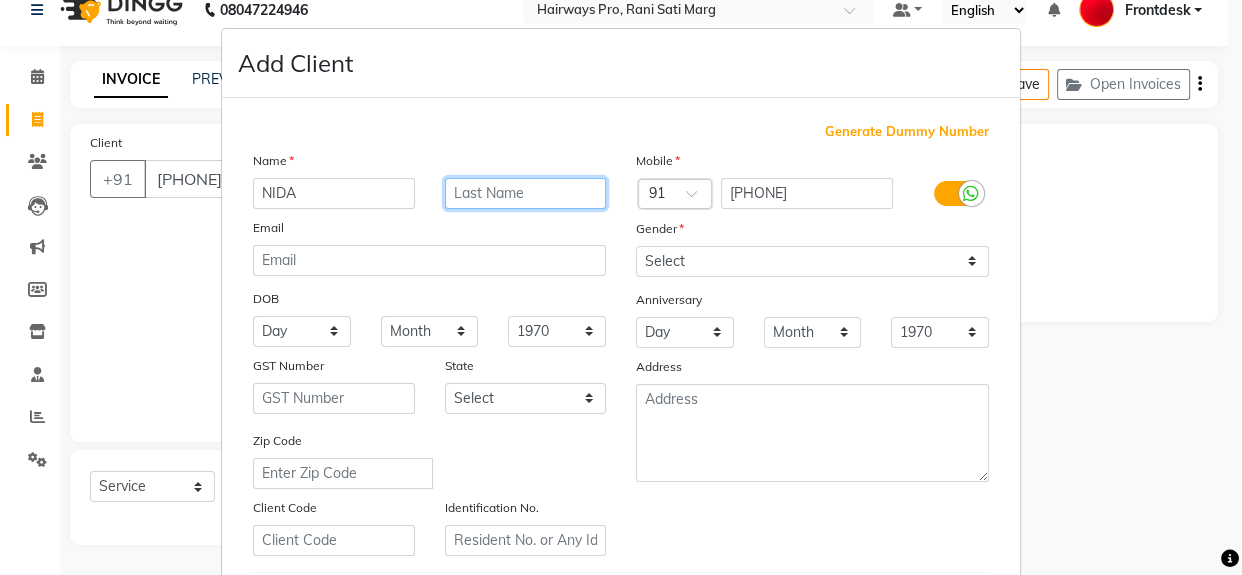 click at bounding box center (526, 193) 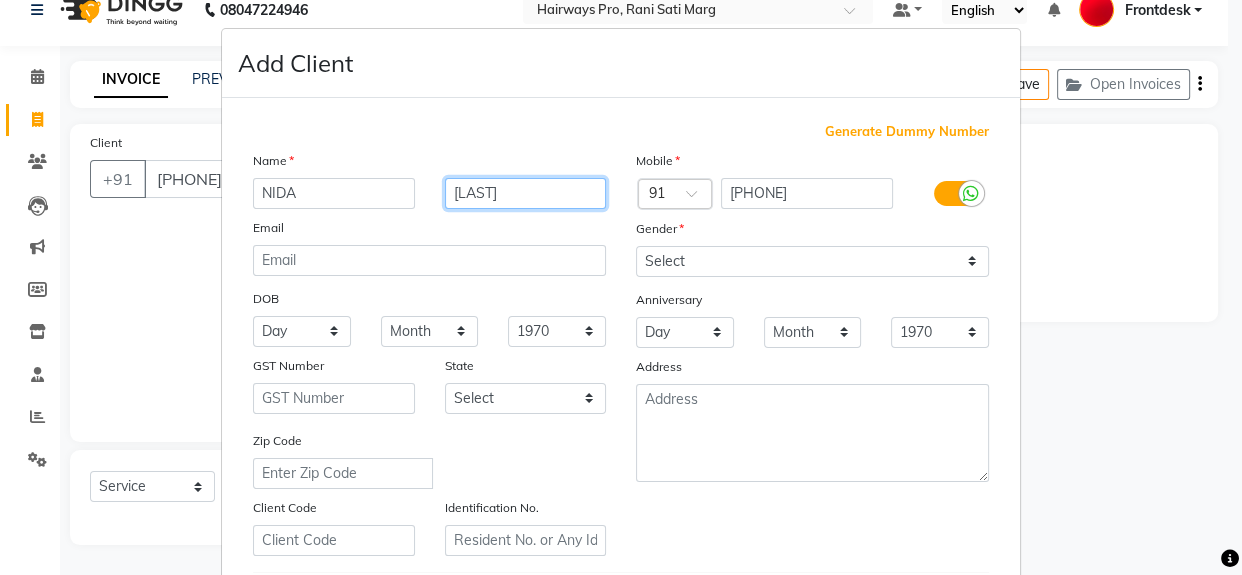 type on "[LAST]" 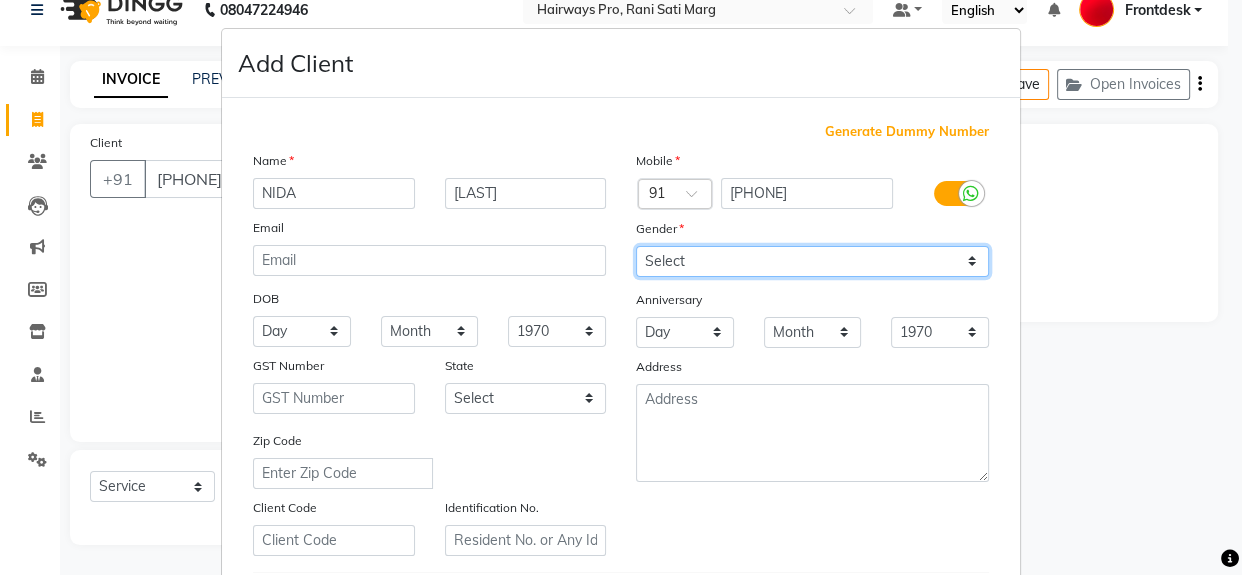 click on "Select Male Female Other Prefer Not To Say" at bounding box center (812, 261) 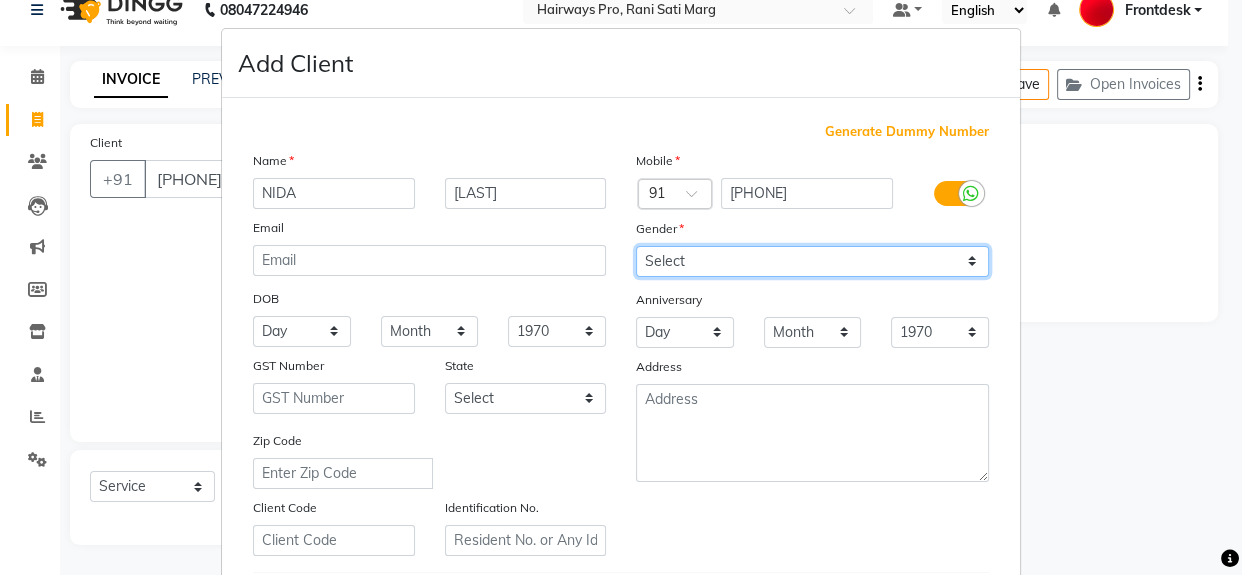 select on "female" 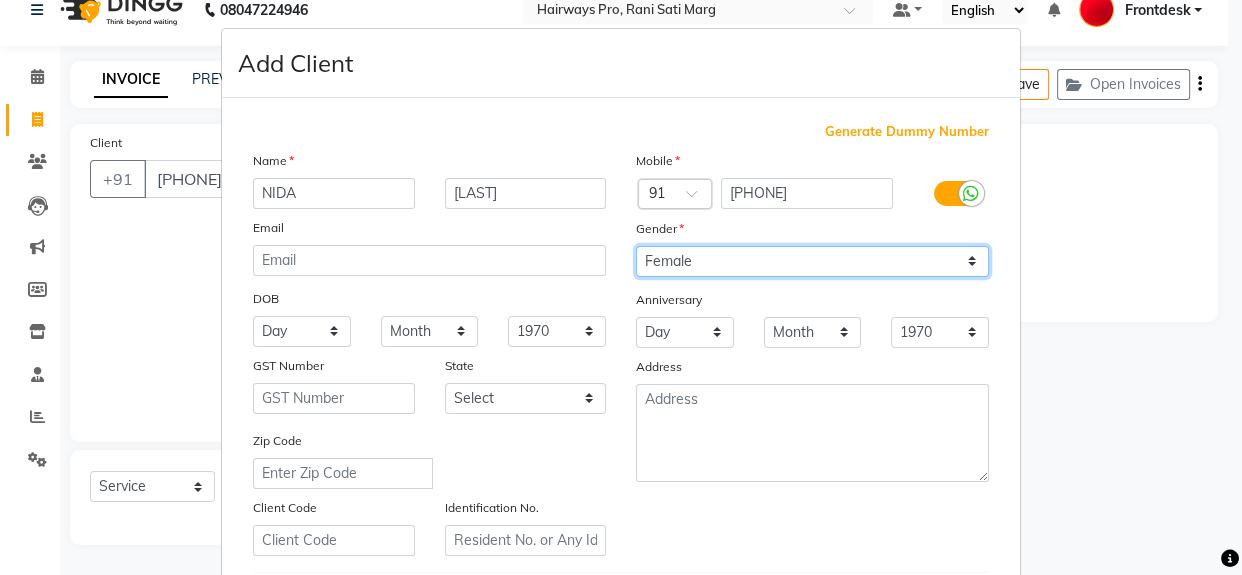 click on "Select Male Female Other Prefer Not To Say" at bounding box center (812, 261) 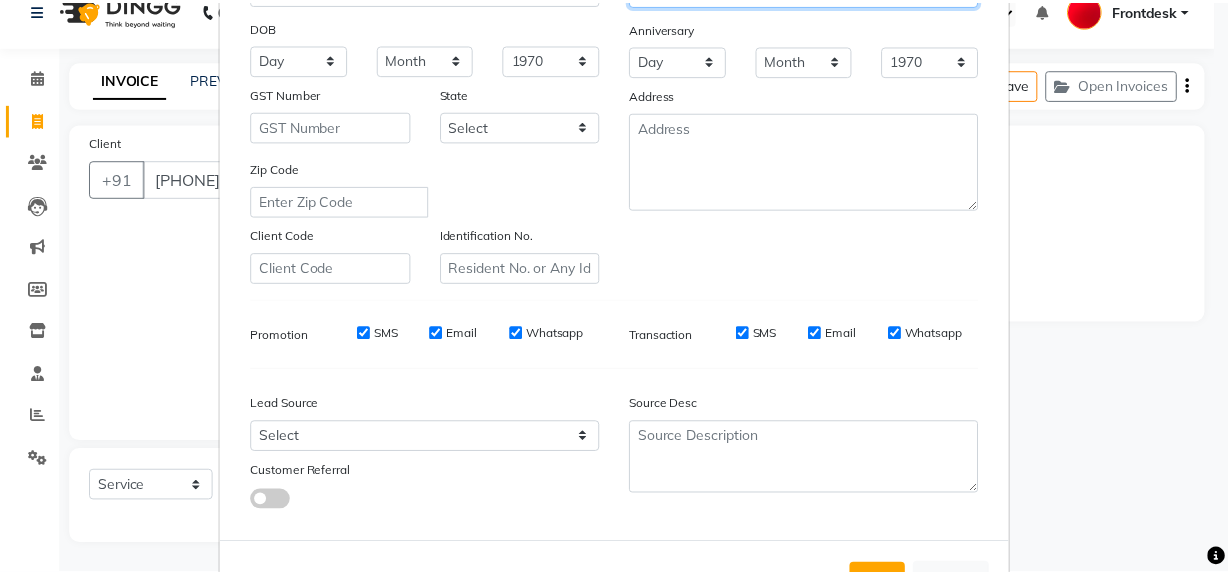 scroll, scrollTop: 353, scrollLeft: 0, axis: vertical 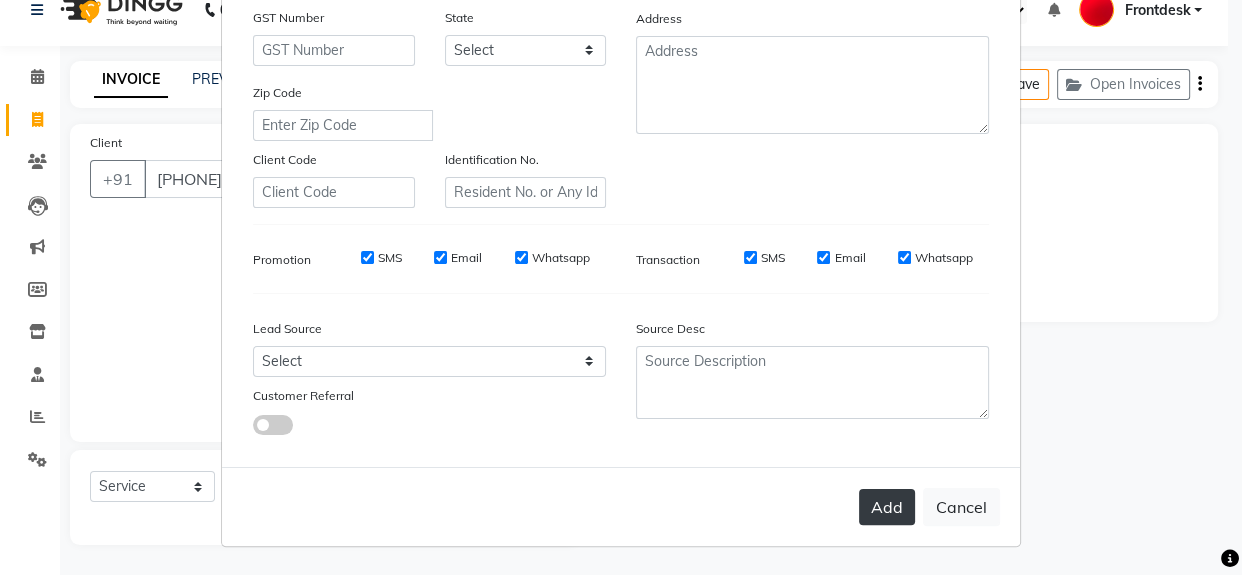 click on "Add" at bounding box center (887, 507) 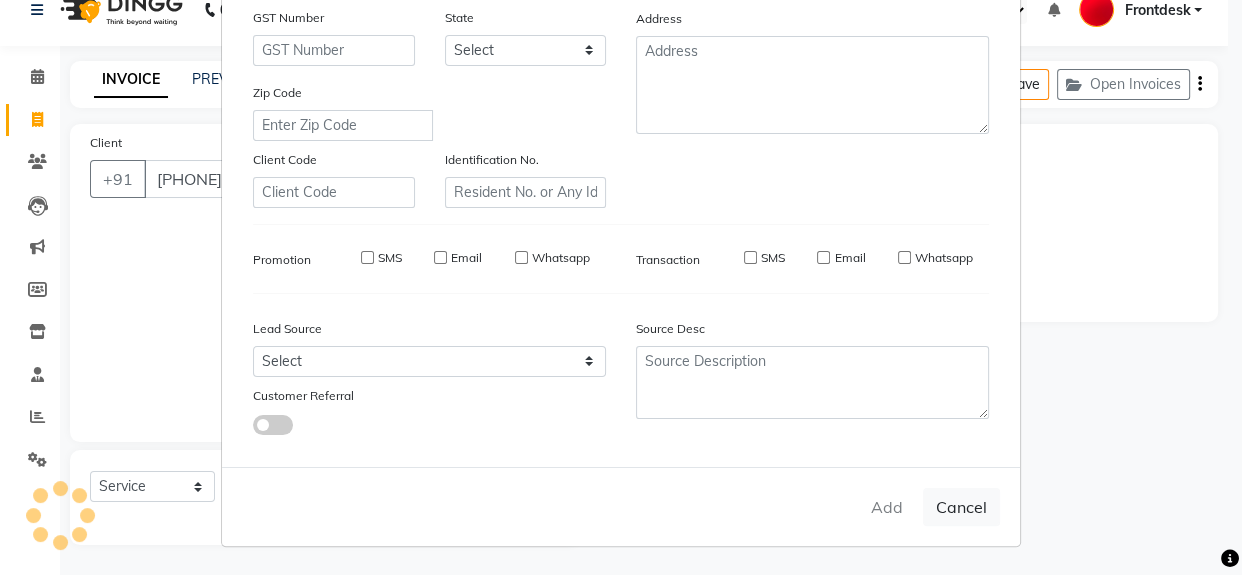 type 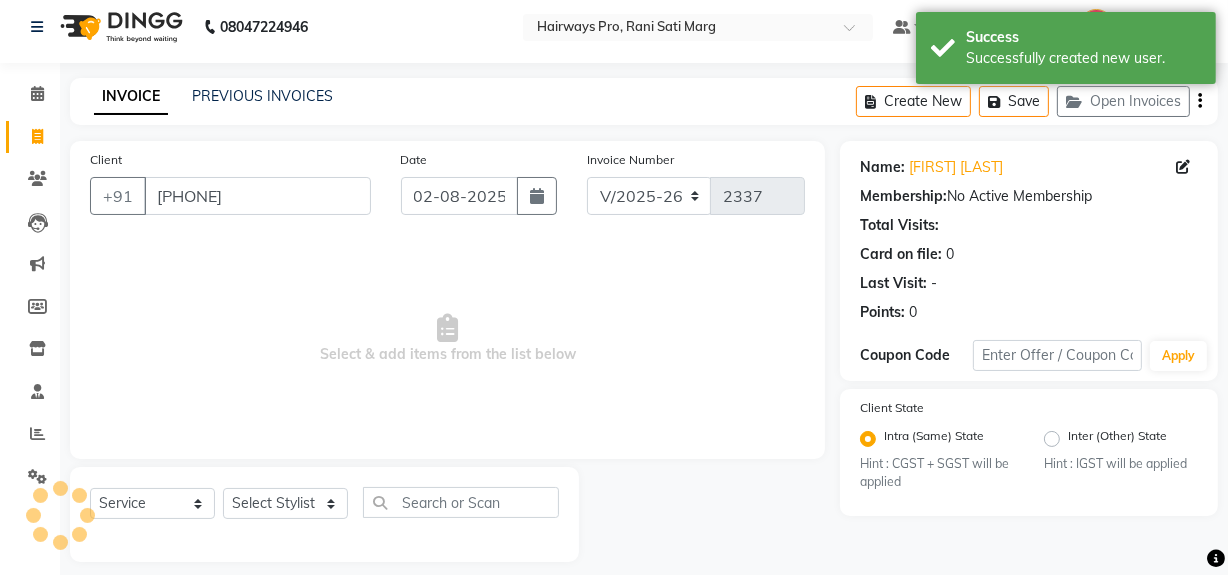 scroll, scrollTop: 0, scrollLeft: 0, axis: both 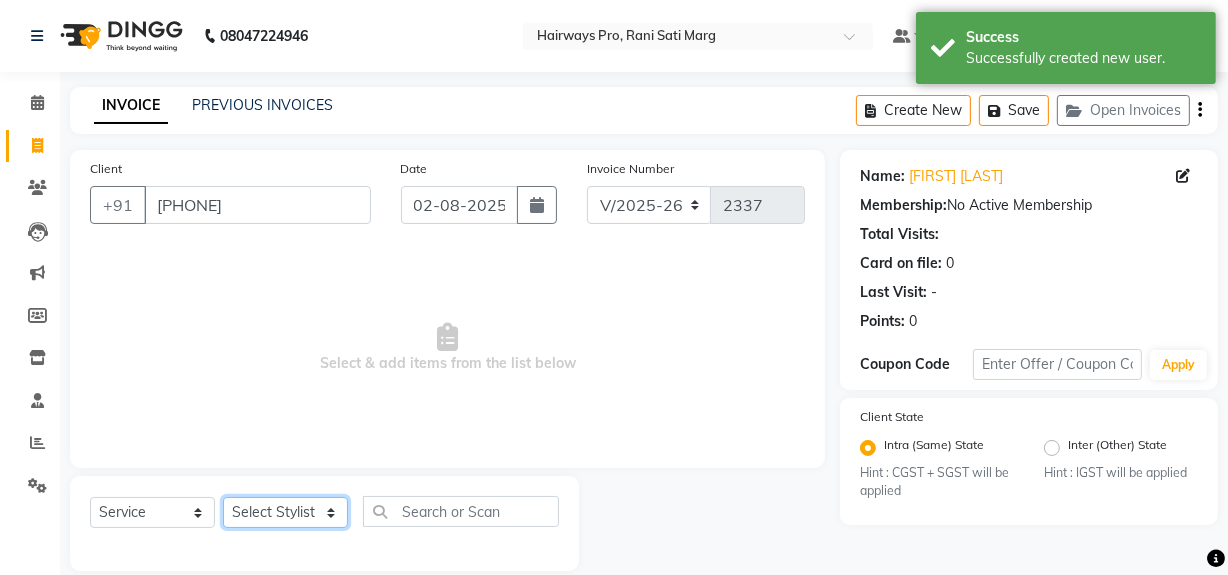 click on "Select Stylist [FIRST] [LAST] [FIRST] [LAST] [FIRST] [LAST] [FIRST] [LAST] [FIRST] [LAST] [FIRST] [LAST] [FIRST] [LAST] [FIRST] [LAST] [FIRST] [LAST] [FIRST] [LAST] [FIRST] [LAST] [FIRST] [LAST] [FIRST] [LAST]" 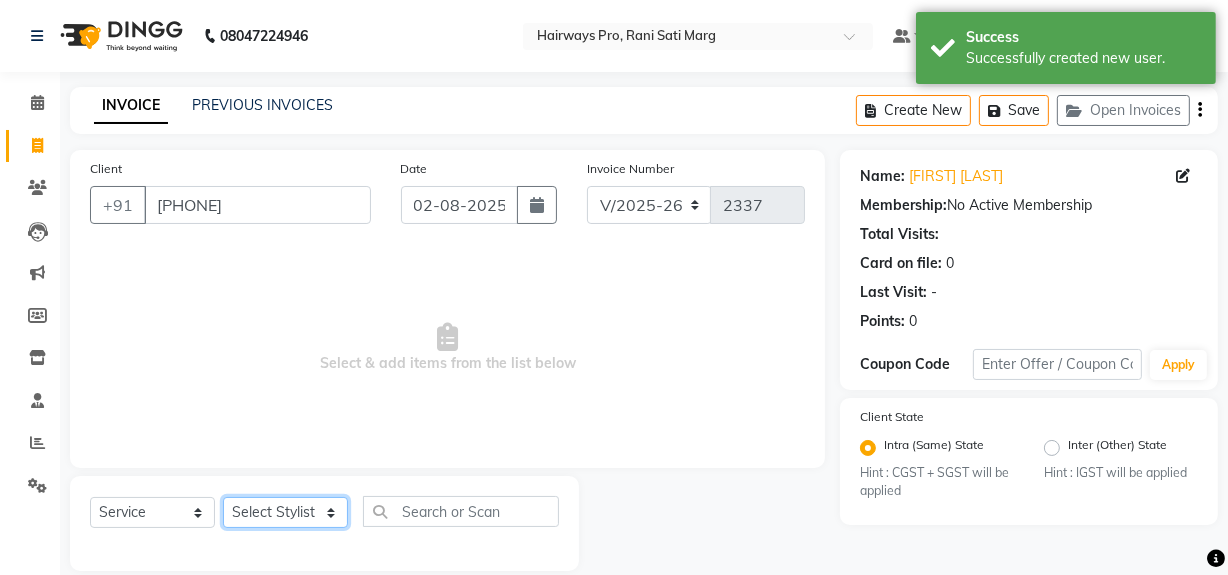 select on "26153" 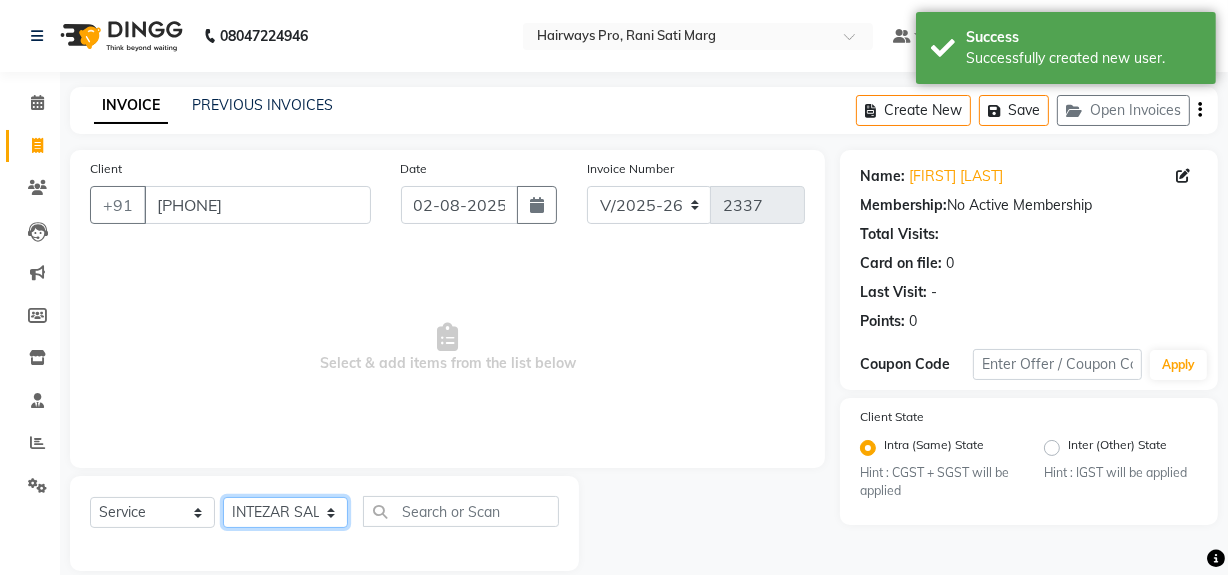 click on "Select Stylist [FIRST] [LAST] [FIRST] [LAST] [FIRST] [LAST] [FIRST] [LAST] [FIRST] [LAST] [FIRST] [LAST] [FIRST] [LAST] [FIRST] [LAST] [FIRST] [LAST] [FIRST] [LAST] [FIRST] [LAST] [FIRST] [LAST] [FIRST] [LAST]" 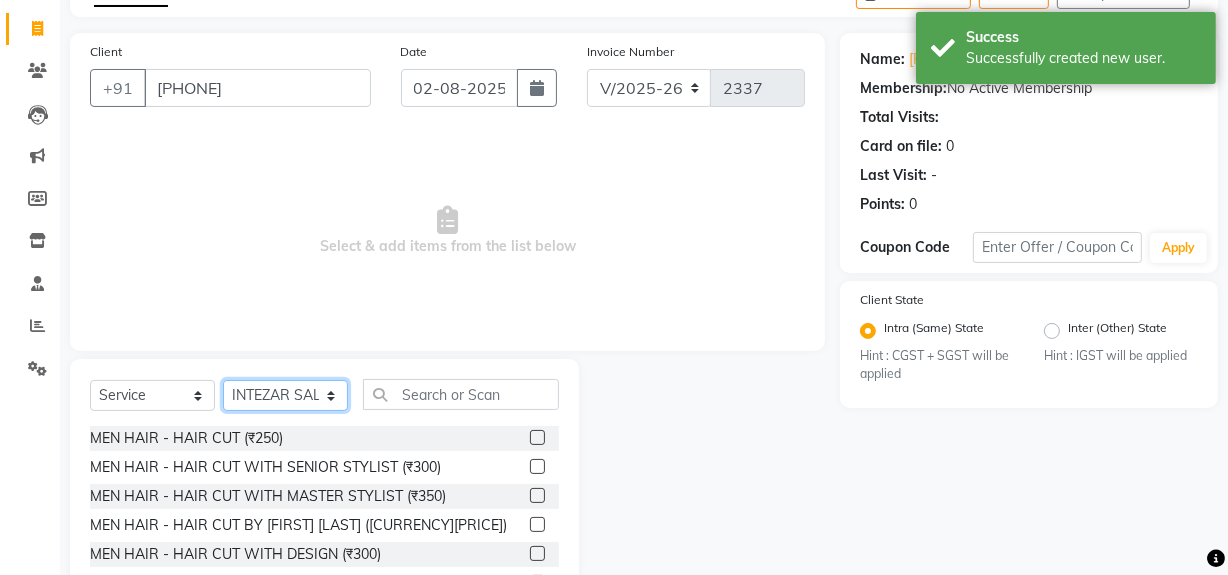 scroll, scrollTop: 181, scrollLeft: 0, axis: vertical 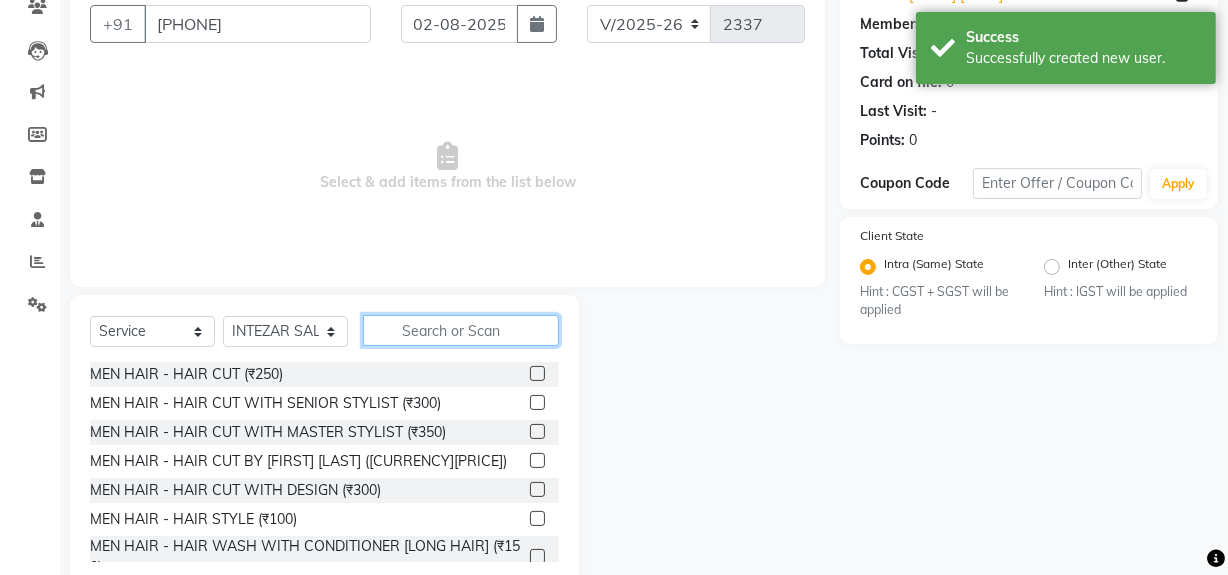 click 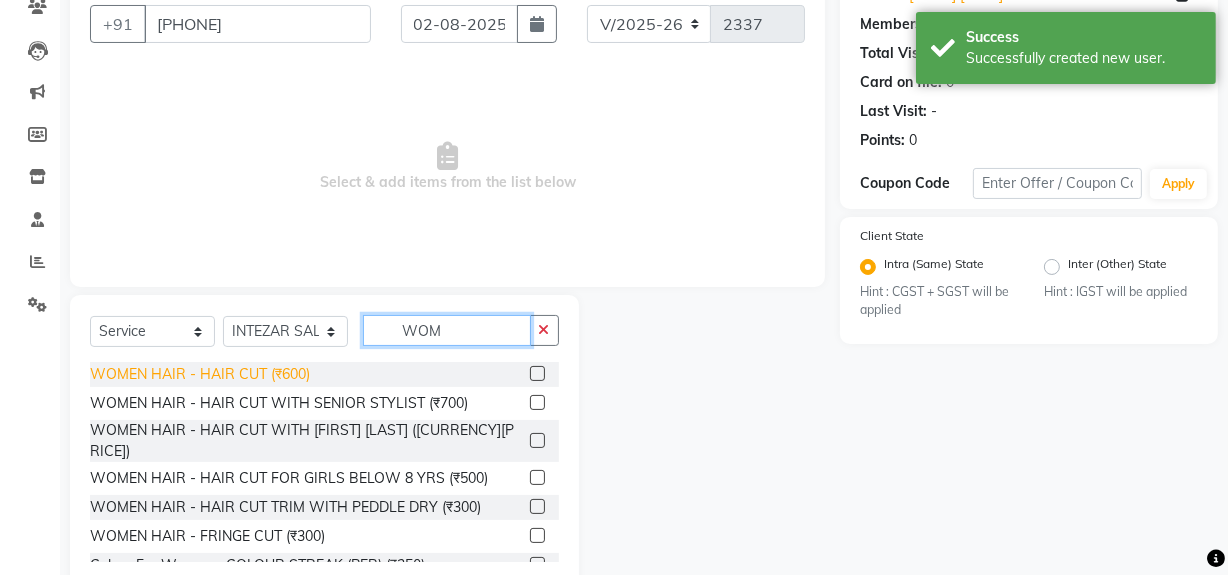 type on "WOM" 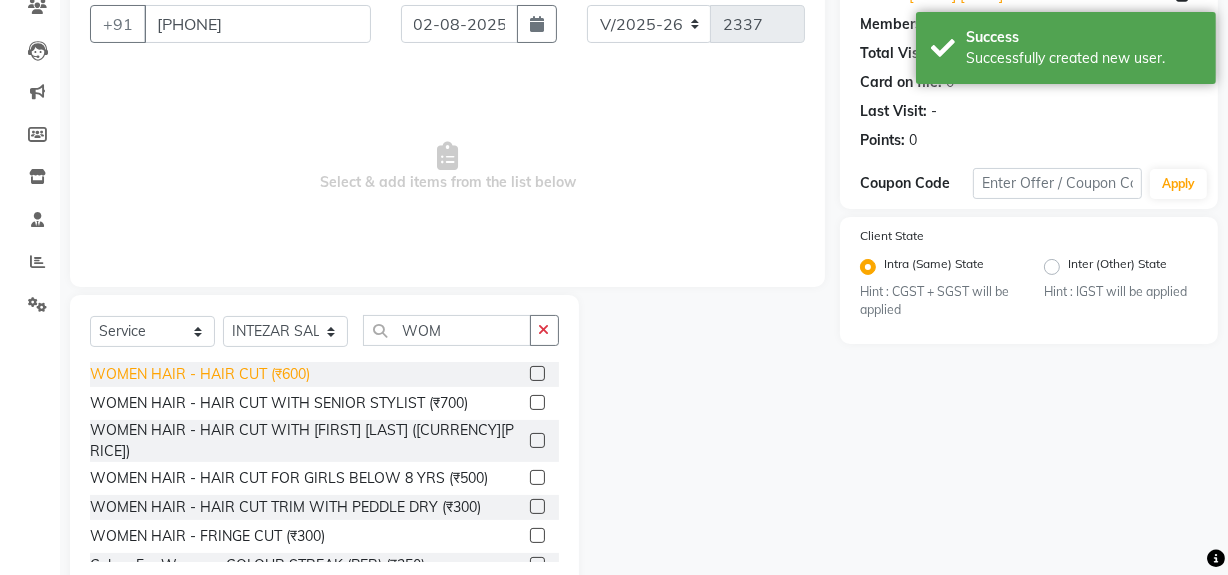 click on "WOMEN HAIR - HAIR CUT (₹600)" 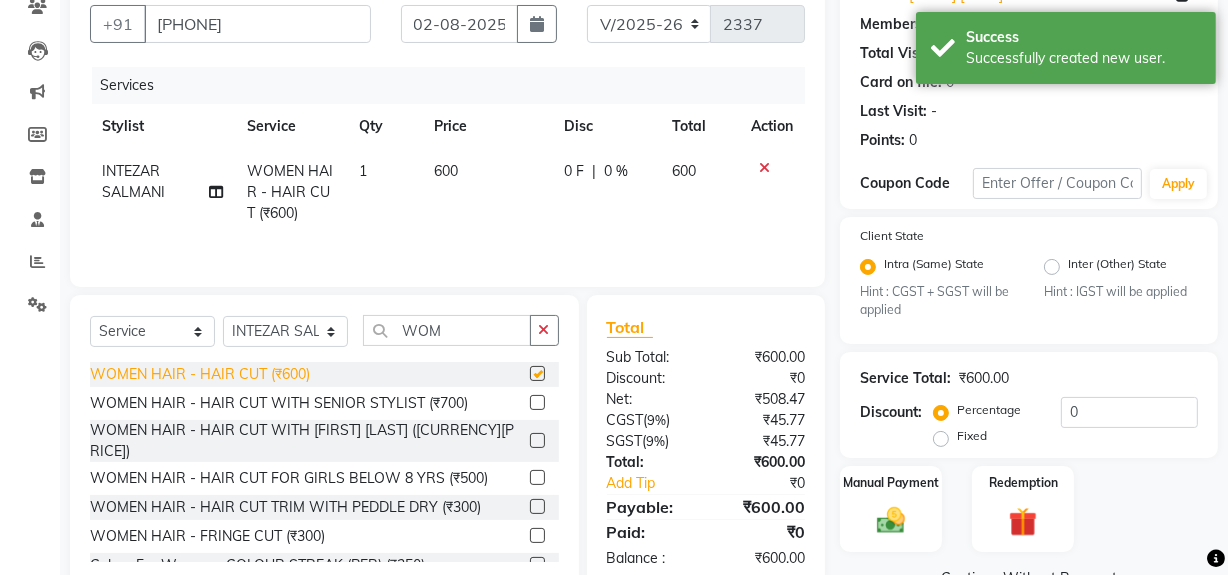 checkbox on "false" 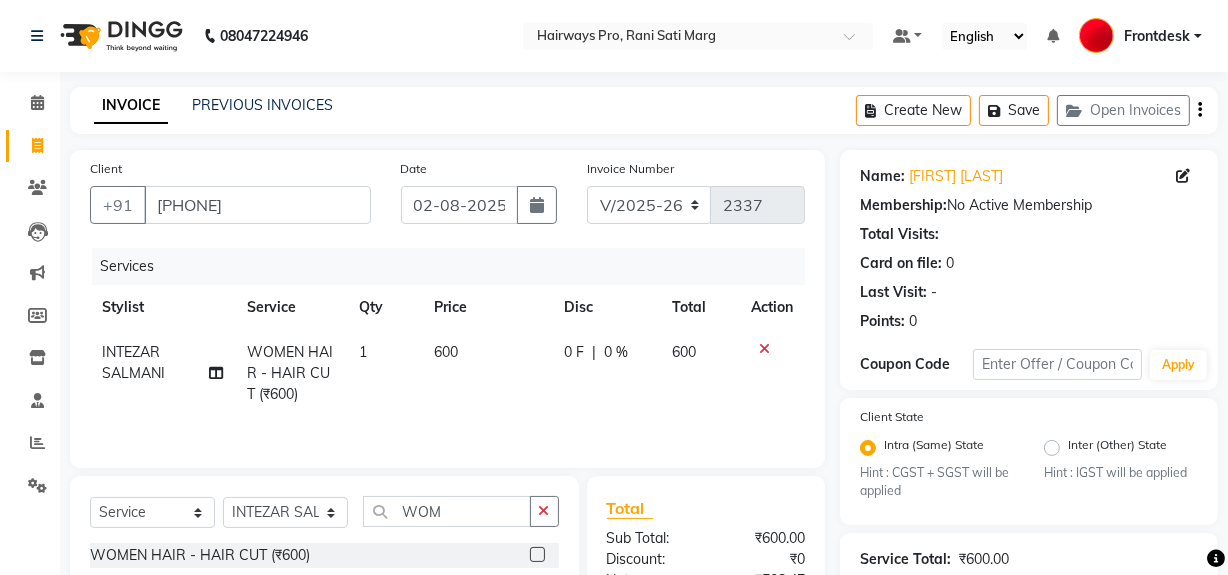 scroll, scrollTop: 181, scrollLeft: 0, axis: vertical 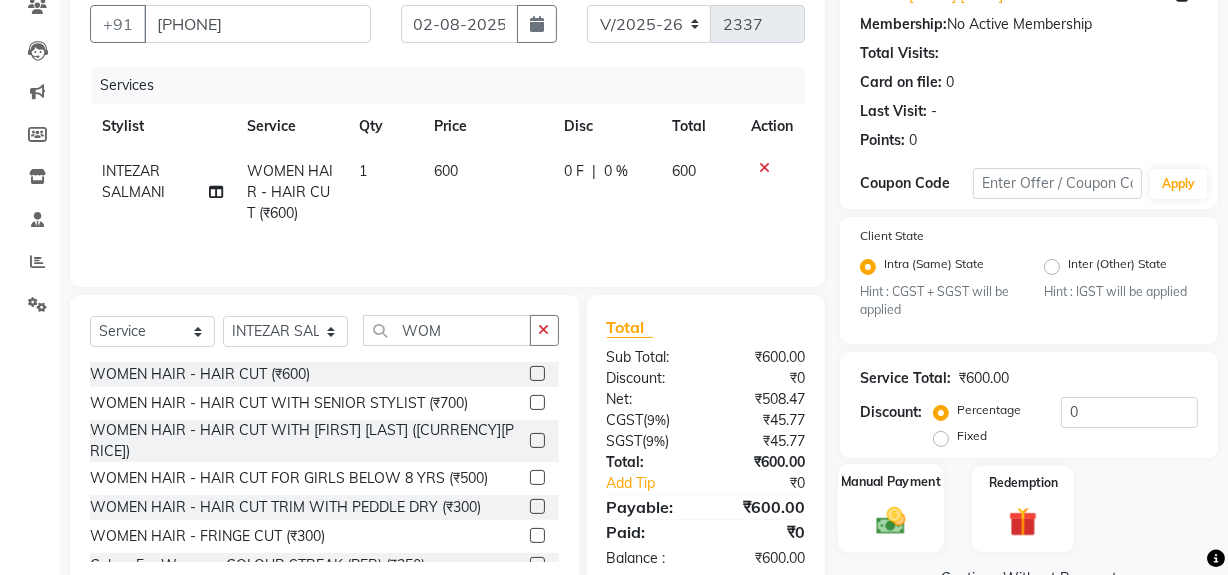 click 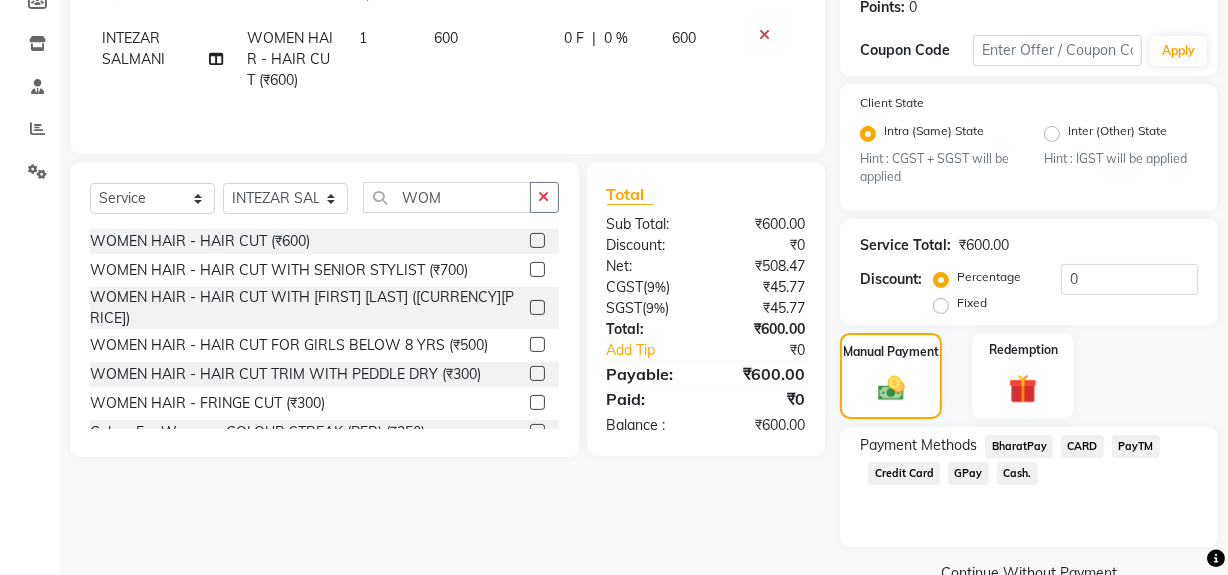 scroll, scrollTop: 357, scrollLeft: 0, axis: vertical 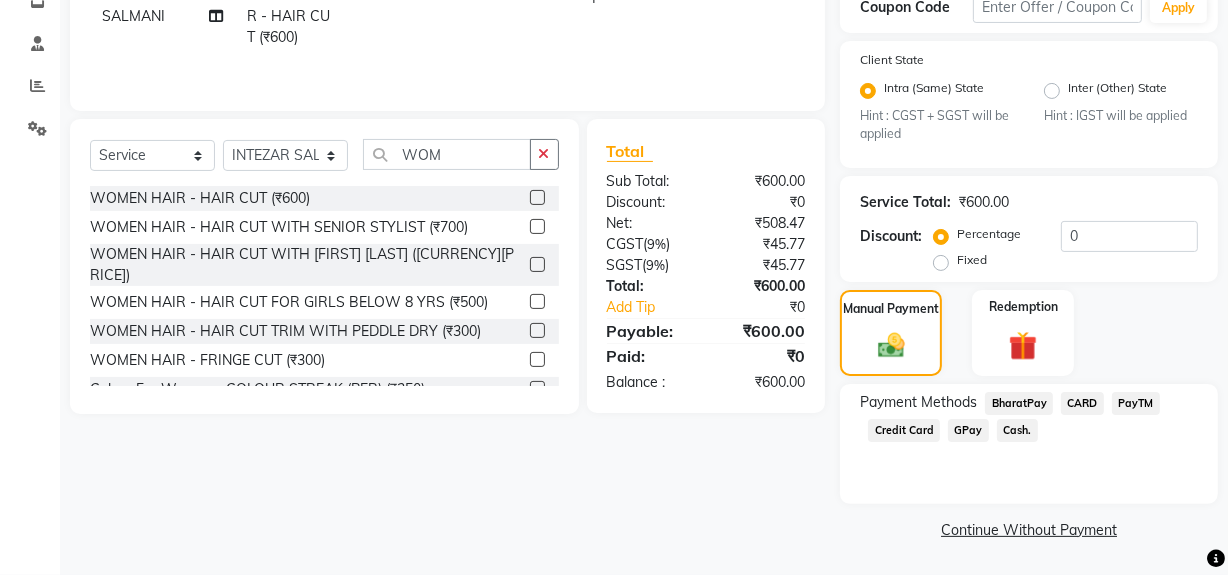 click on "GPay" 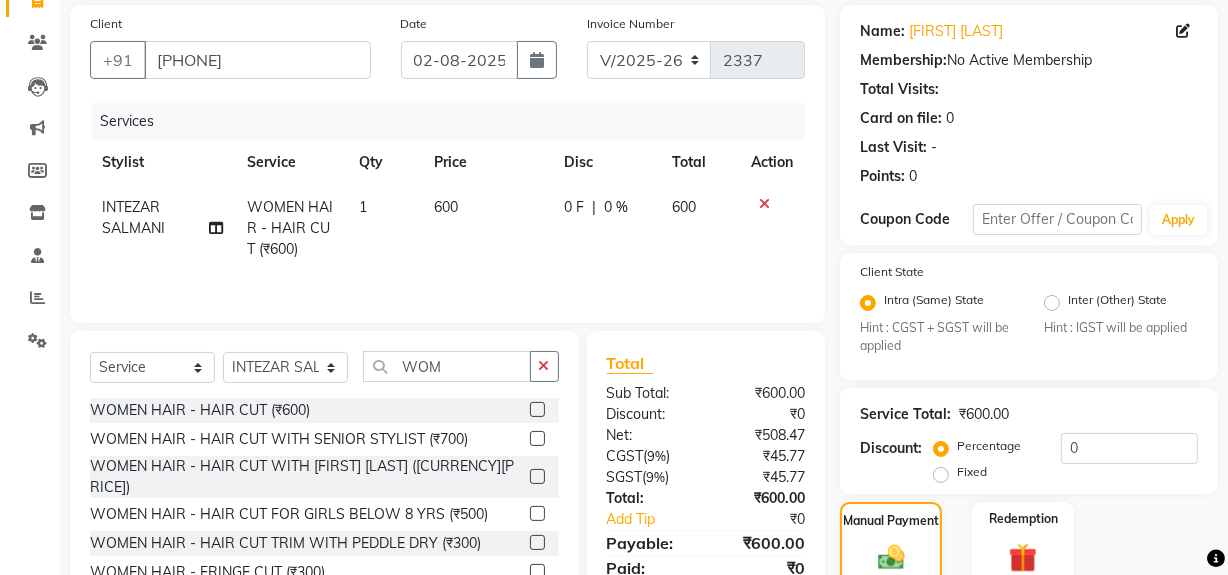 scroll, scrollTop: 363, scrollLeft: 0, axis: vertical 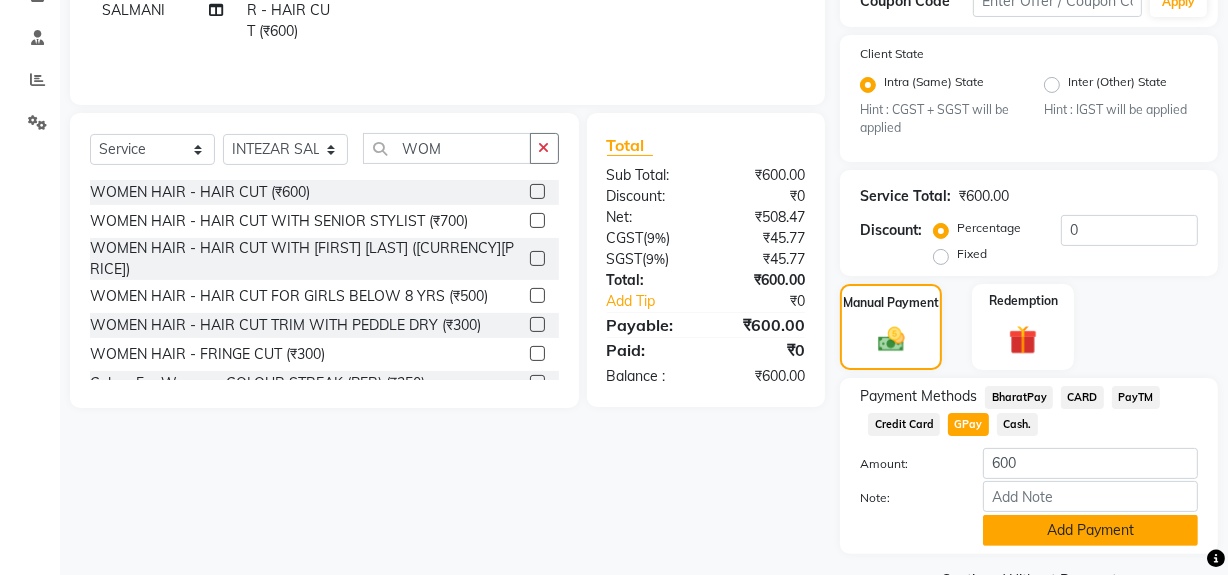 click on "Add Payment" 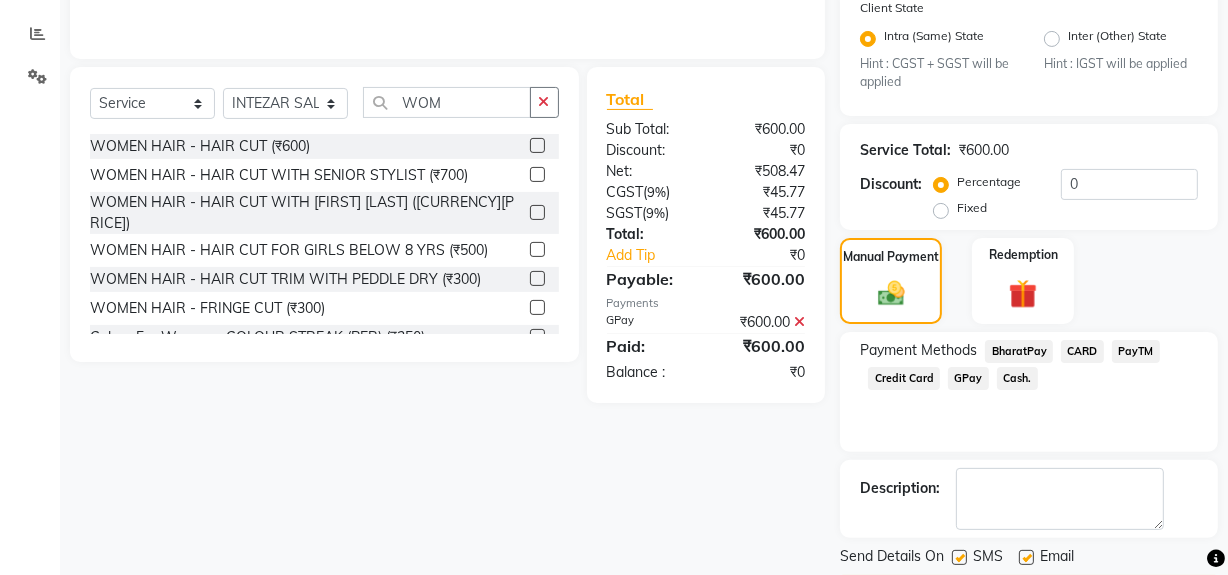 scroll, scrollTop: 470, scrollLeft: 0, axis: vertical 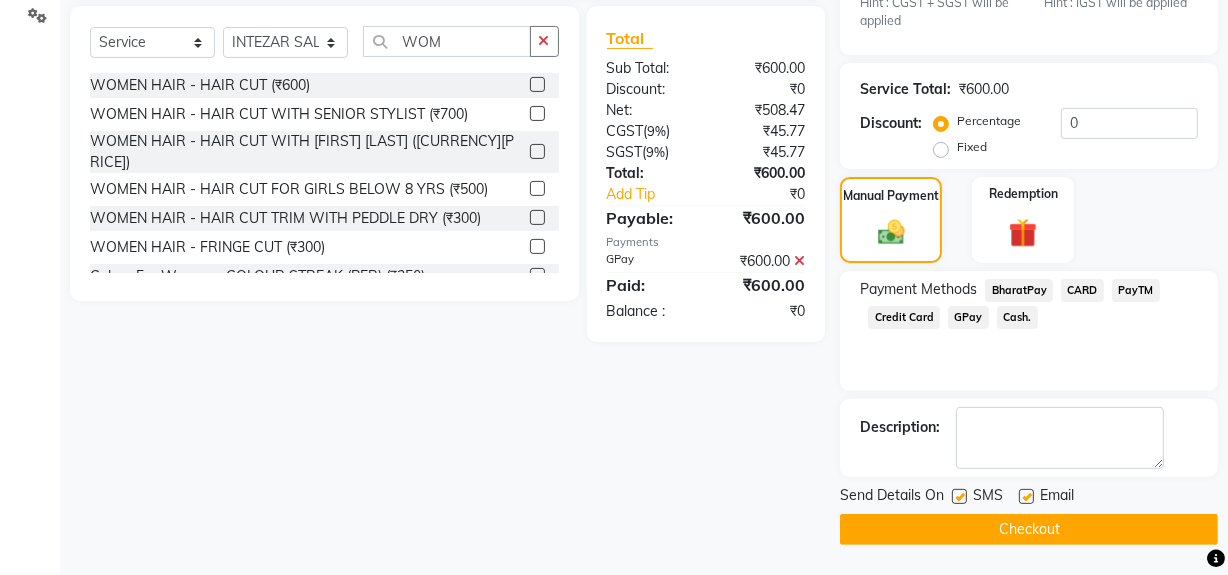 click 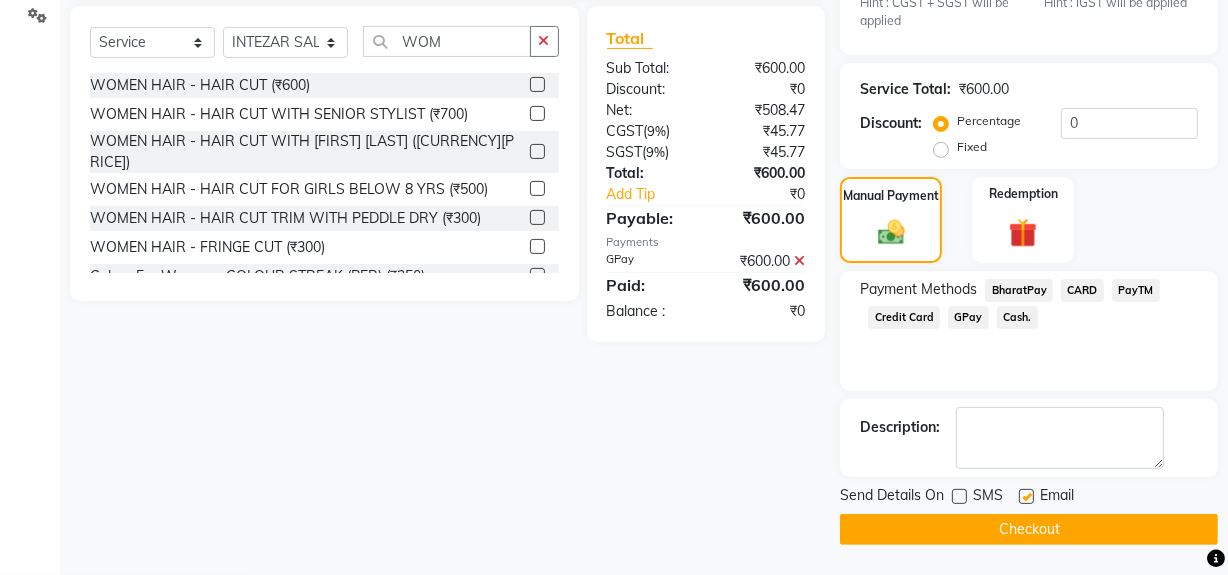 click on "Checkout" 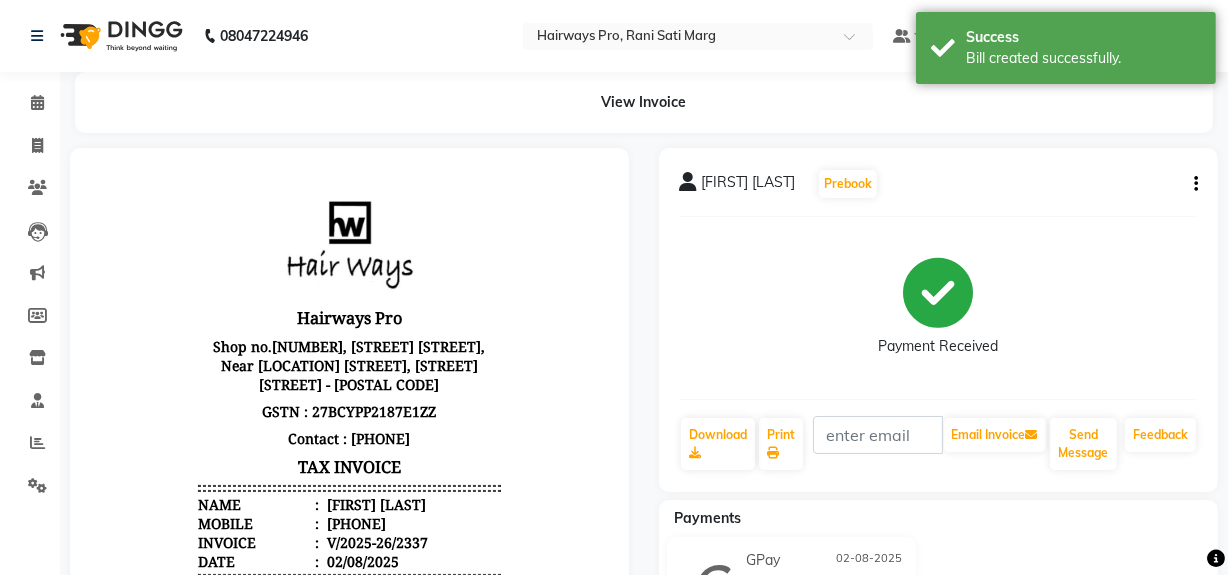 scroll, scrollTop: 0, scrollLeft: 0, axis: both 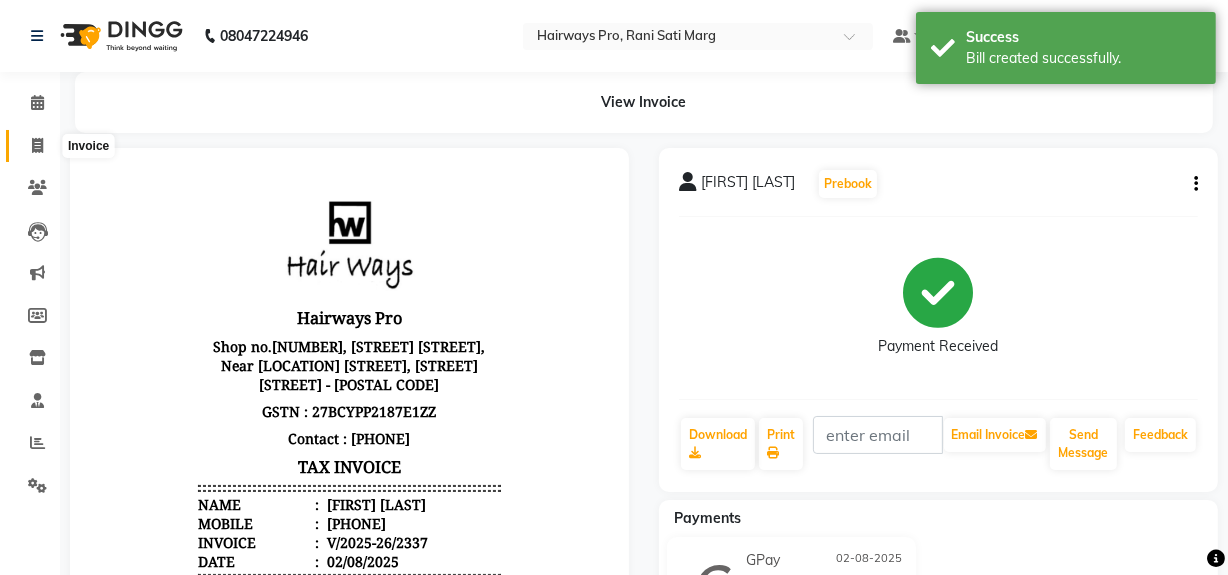 click 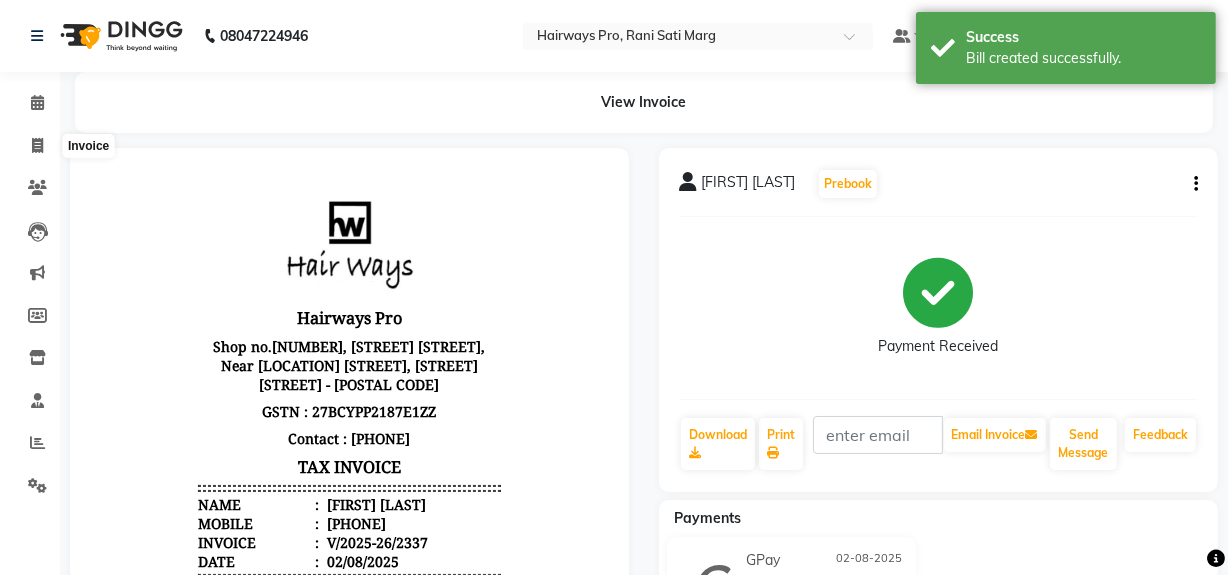 select on "787" 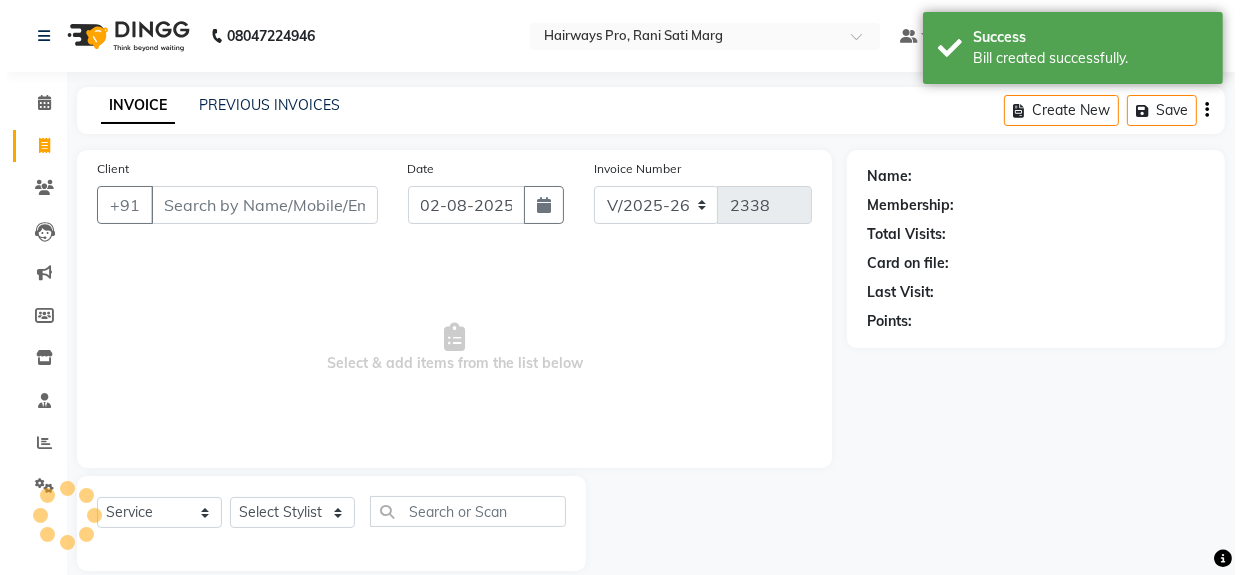 scroll, scrollTop: 26, scrollLeft: 0, axis: vertical 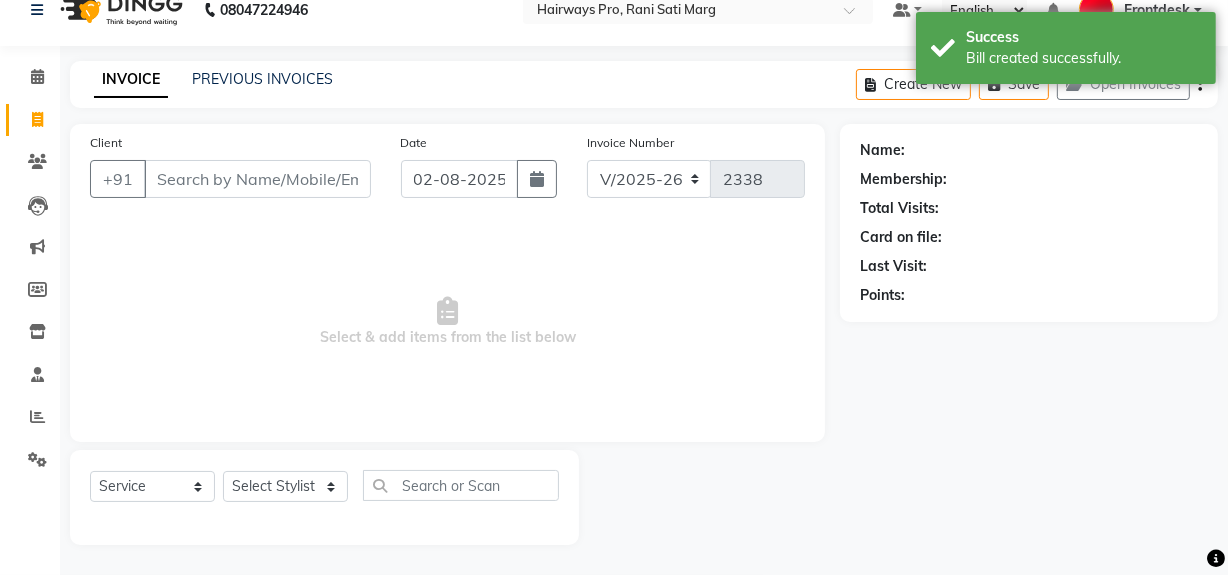 click on "Client" at bounding box center [257, 179] 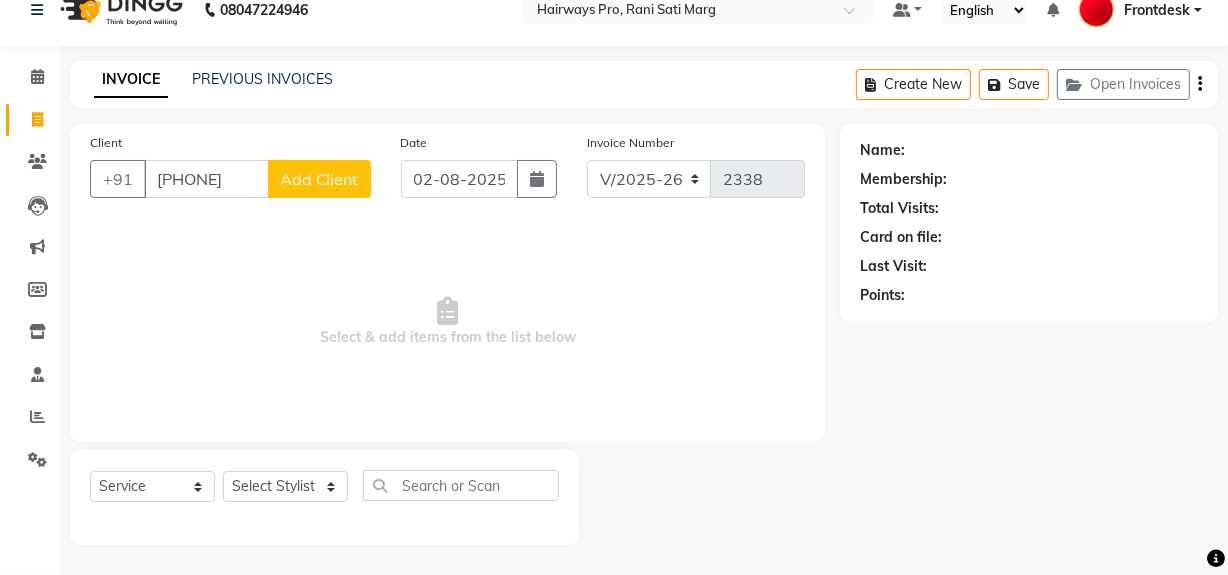 type on "[PHONE]" 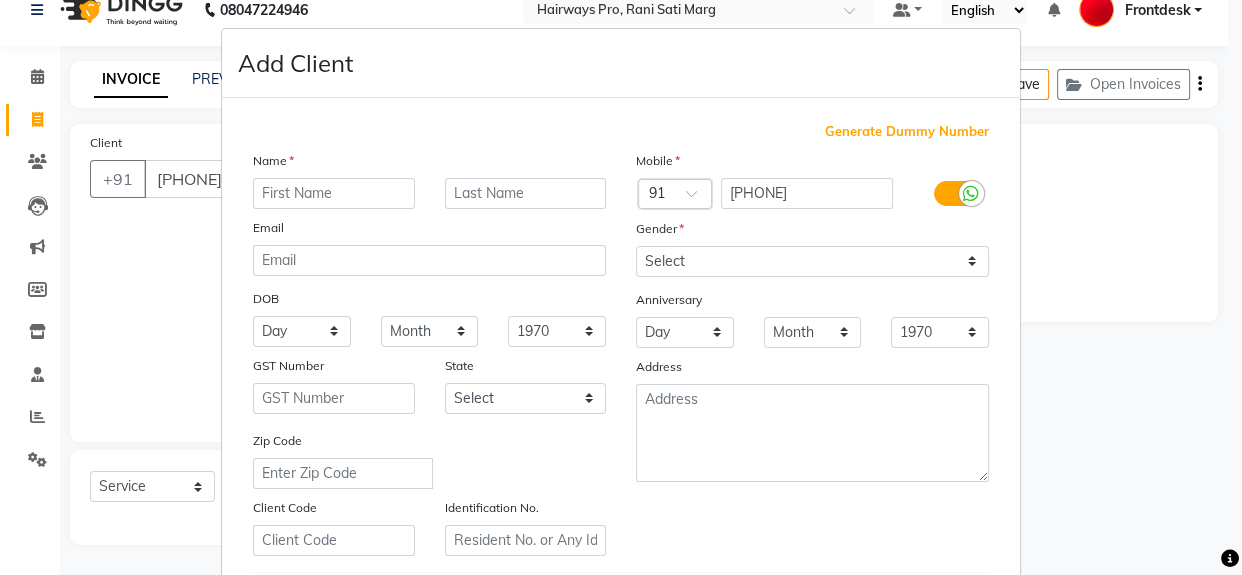 click at bounding box center [334, 193] 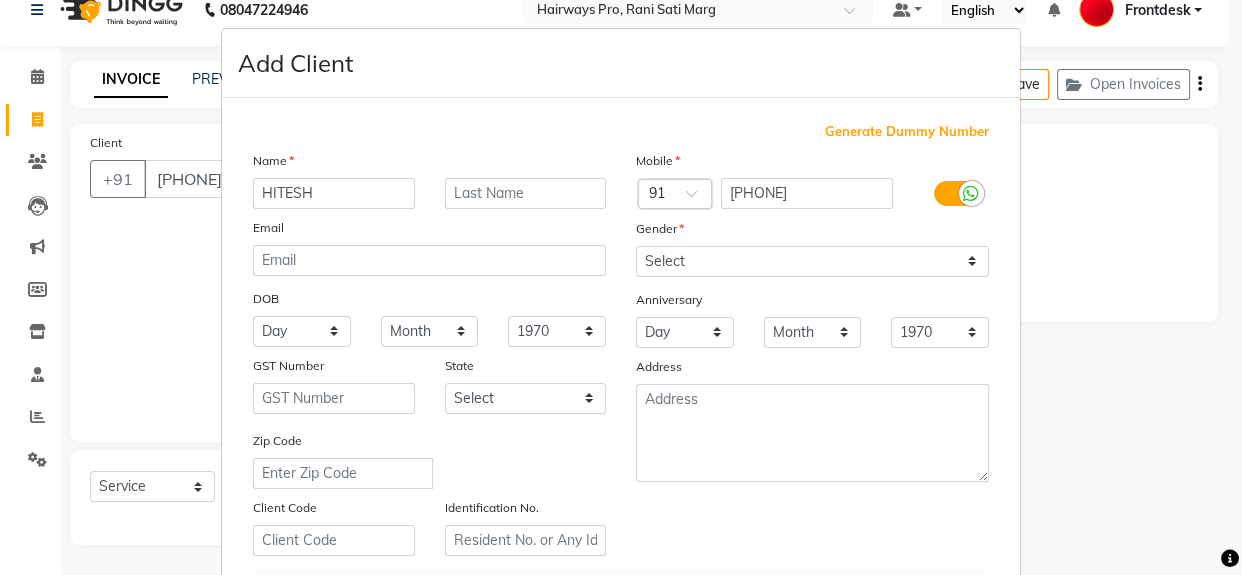 type on "HITESH" 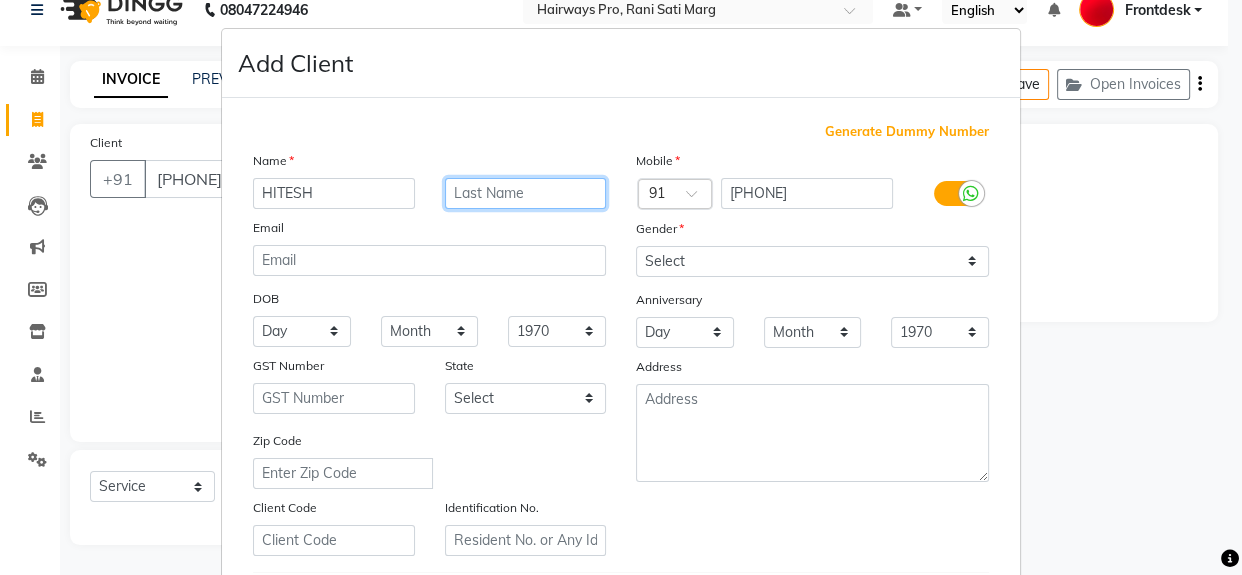 click at bounding box center [526, 193] 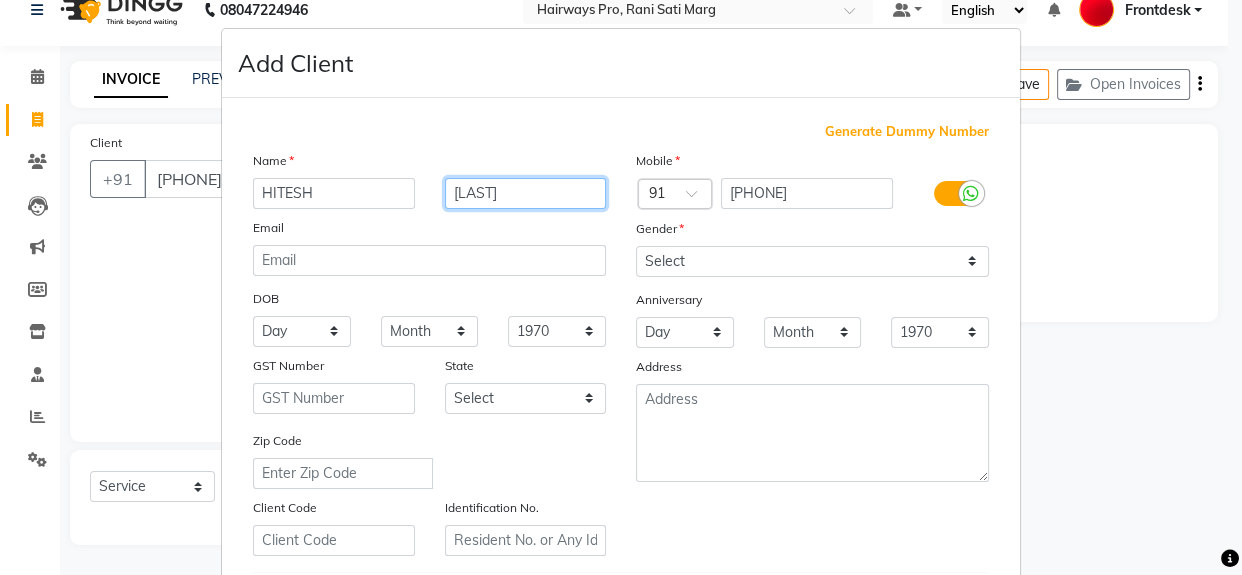 type on "[LAST]" 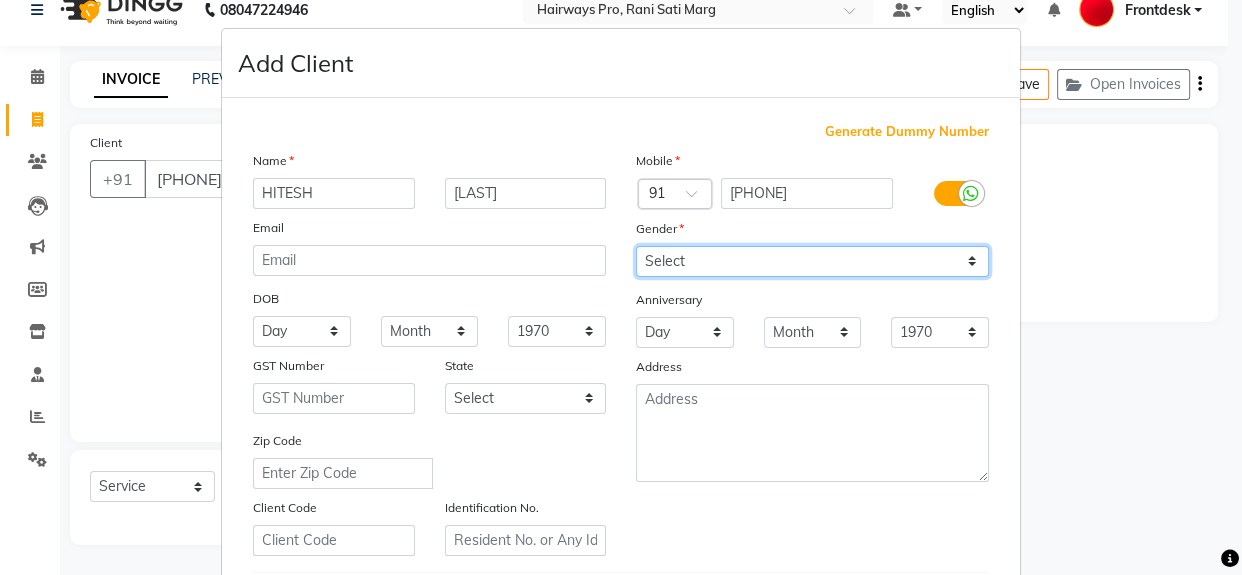drag, startPoint x: 679, startPoint y: 261, endPoint x: 677, endPoint y: 273, distance: 12.165525 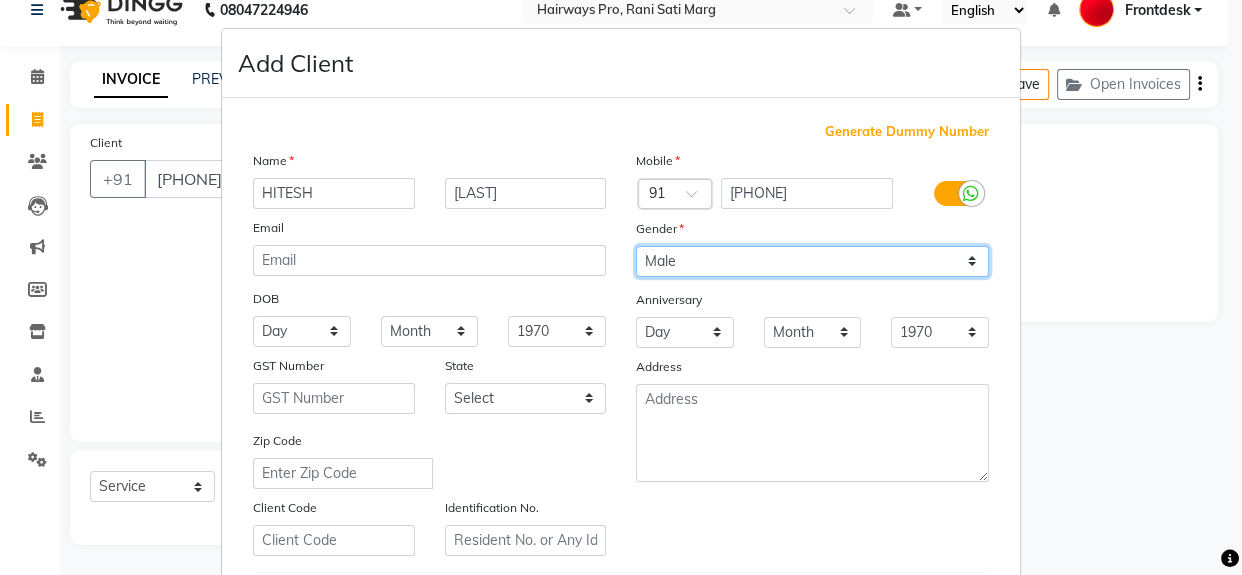 click on "Select Male Female Other Prefer Not To Say" at bounding box center [812, 261] 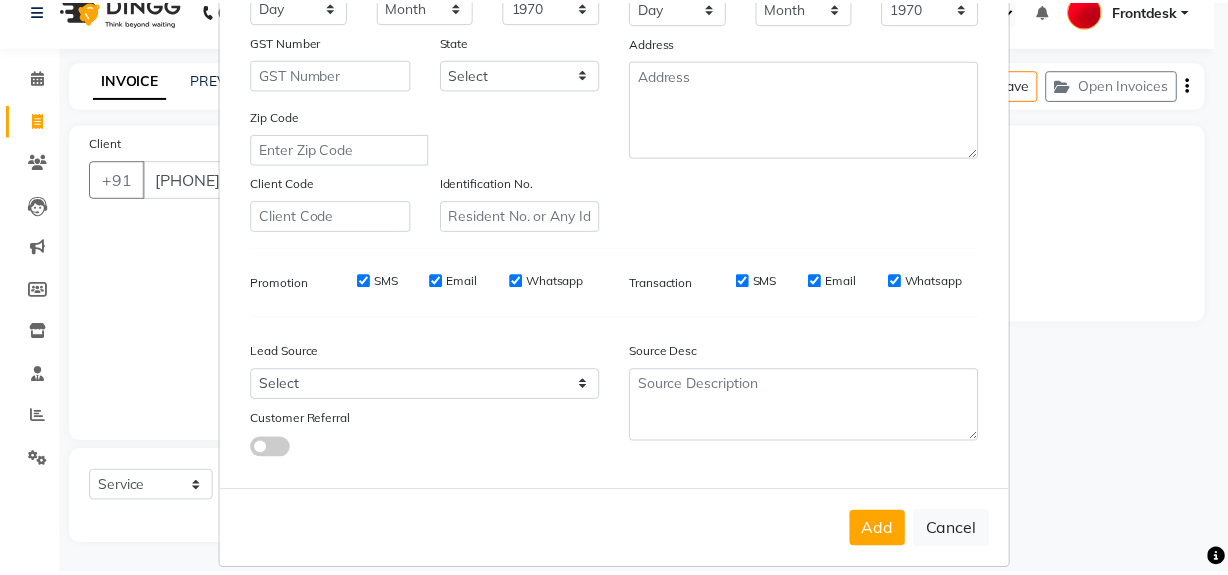 scroll, scrollTop: 353, scrollLeft: 0, axis: vertical 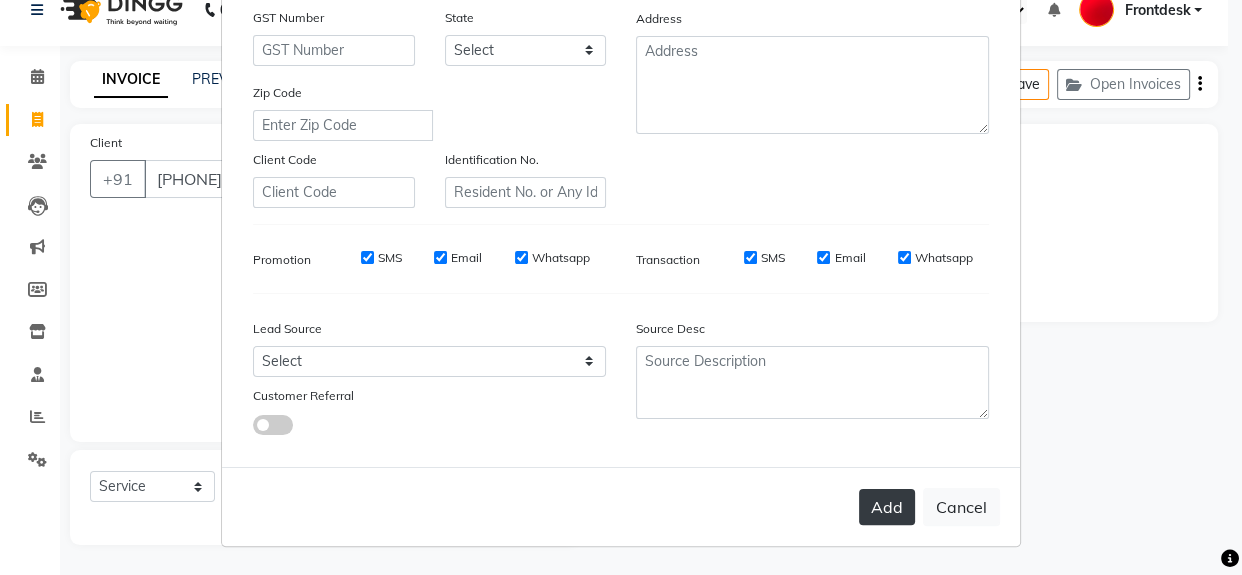 click on "Add" at bounding box center [887, 507] 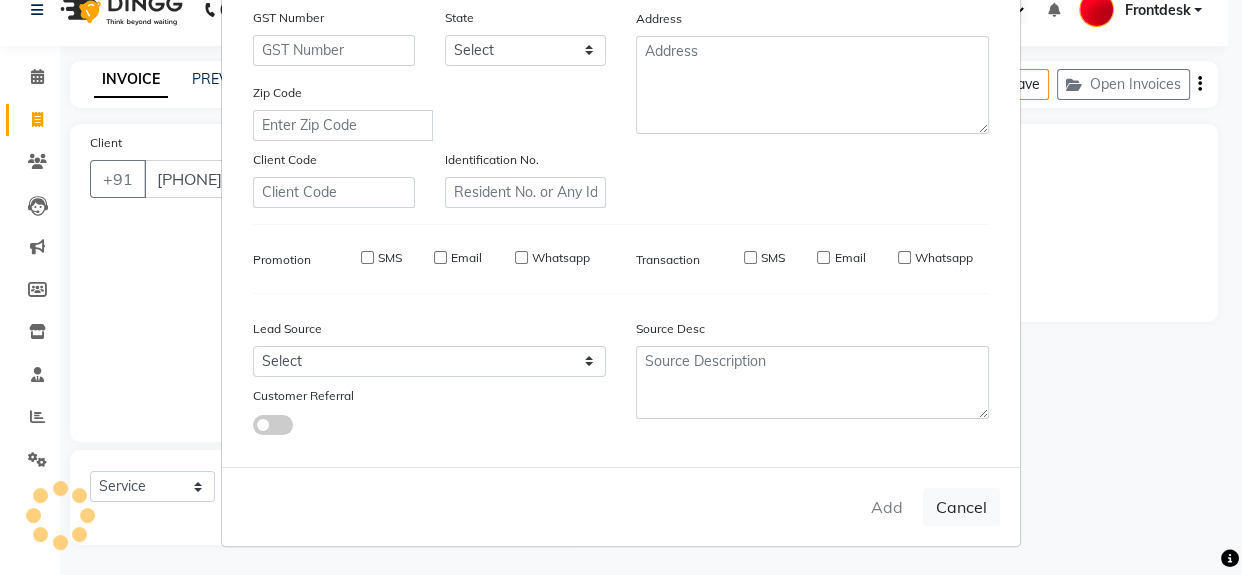 type 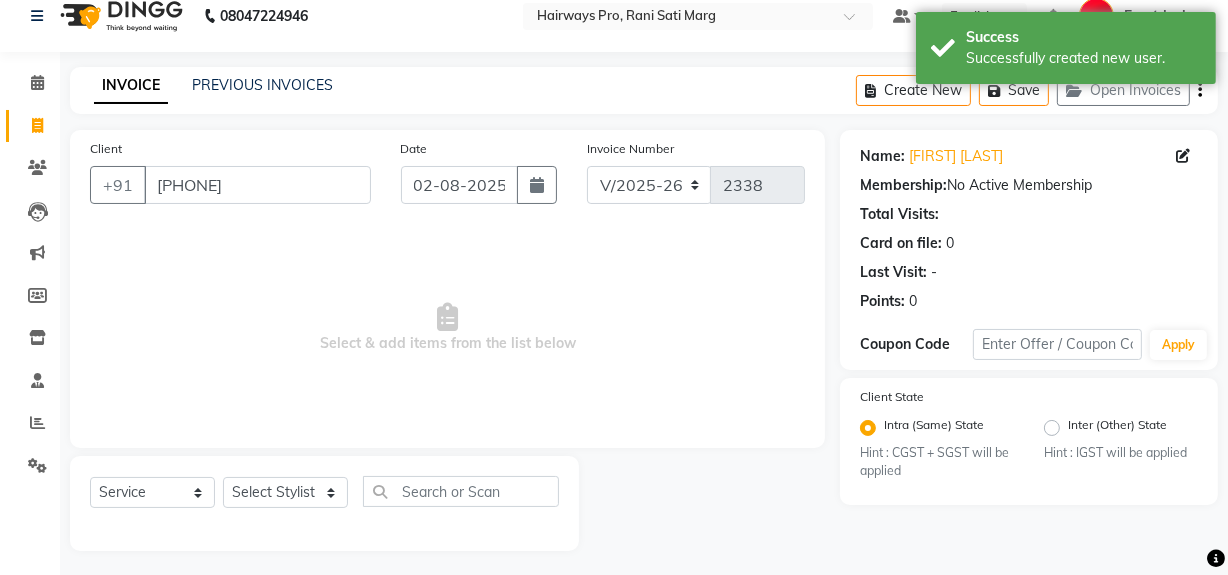 scroll, scrollTop: 26, scrollLeft: 0, axis: vertical 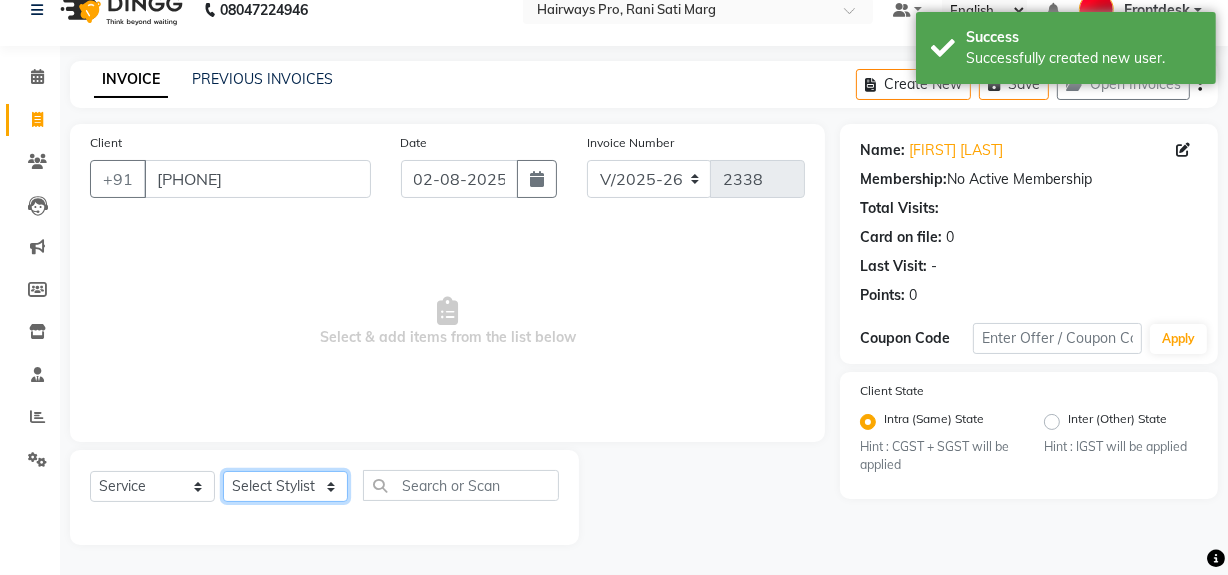 click on "Select Stylist [FIRST] [LAST] [FIRST] [LAST] [FIRST] [LAST] [FIRST] [LAST] [FIRST] [LAST] [FIRST] [LAST] [FIRST] [LAST] [FIRST] [LAST] [FIRST] [LAST] [FIRST] [LAST] [FIRST] [LAST] [FIRST] [LAST] [FIRST] [LAST]" 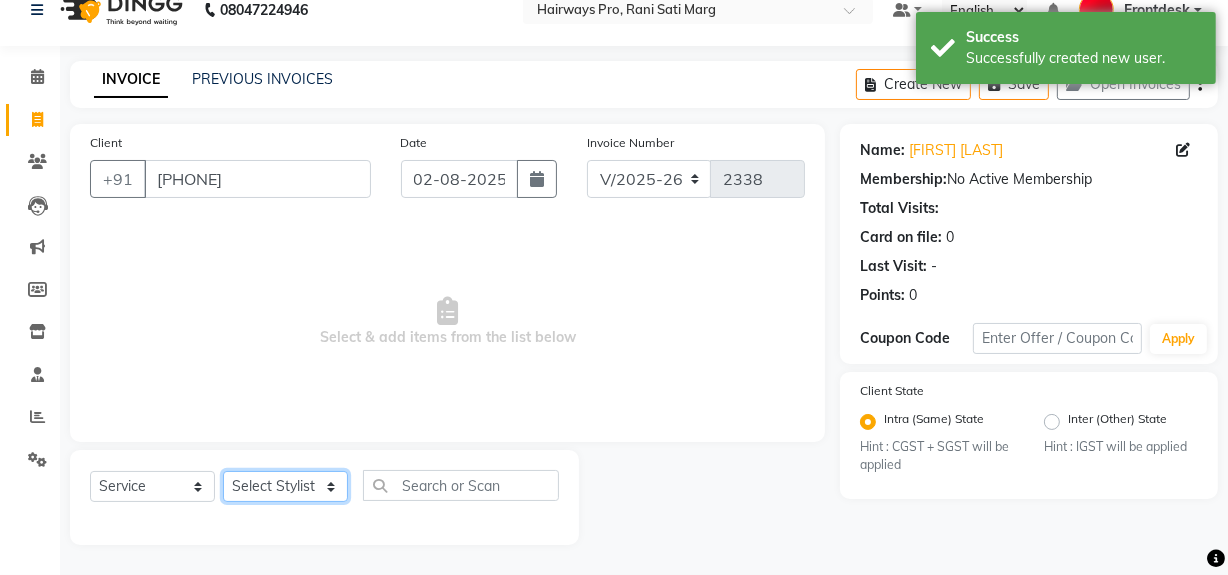 select on "45602" 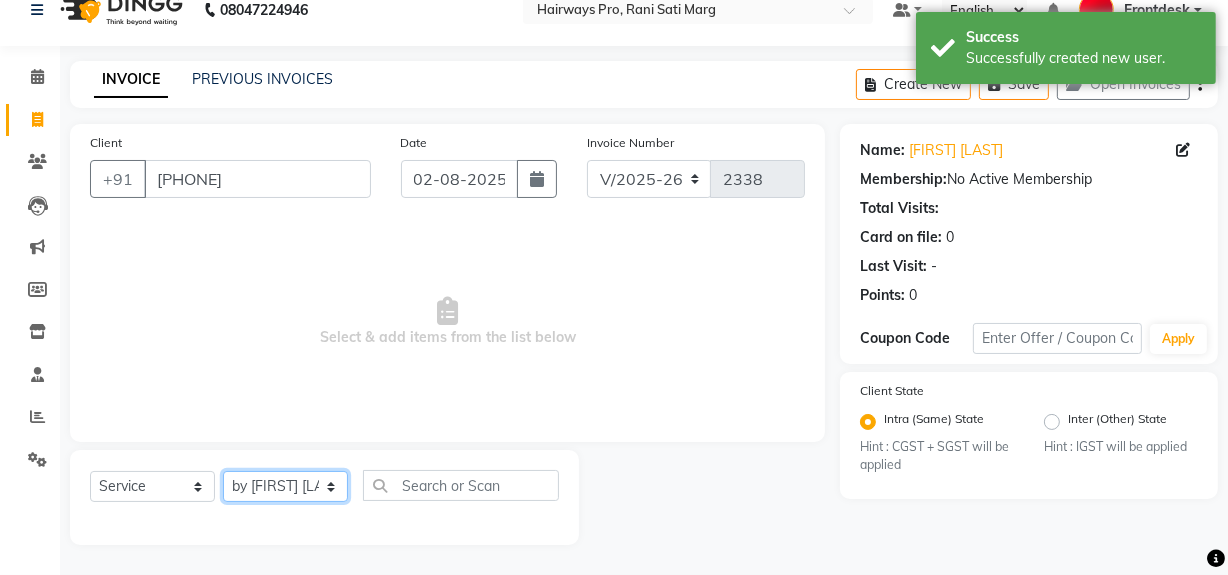 click on "Select Stylist [FIRST] [LAST] [FIRST] [LAST] [FIRST] [LAST] [FIRST] [LAST] [FIRST] [LAST] [FIRST] [LAST] [FIRST] [LAST] [FIRST] [LAST] [FIRST] [LAST] [FIRST] [LAST] [FIRST] [LAST] [FIRST] [LAST] [FIRST] [LAST]" 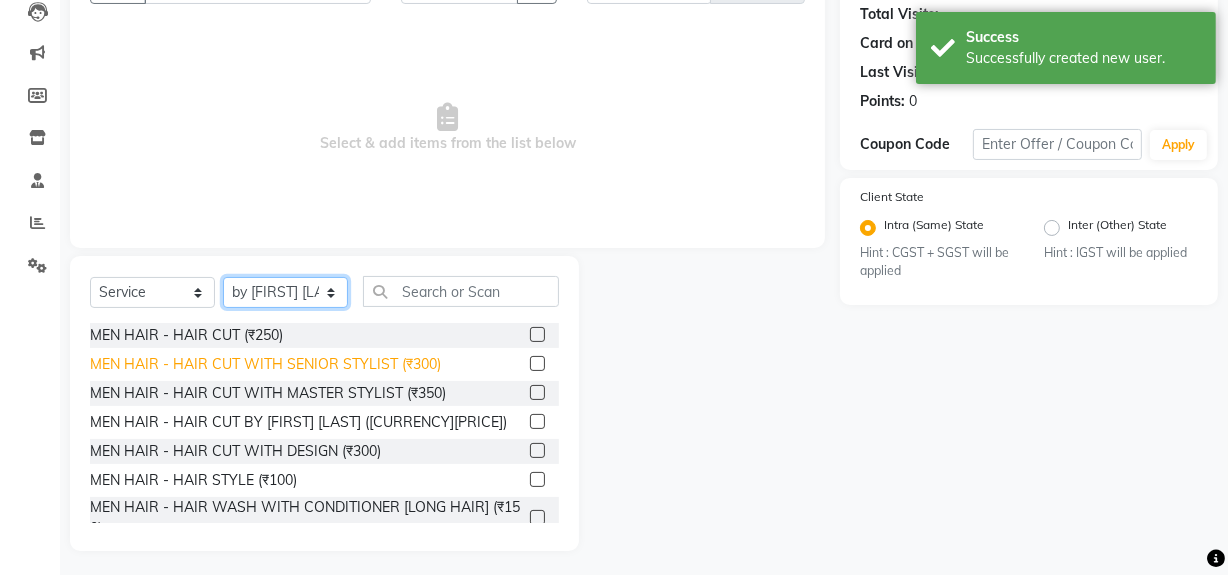 scroll, scrollTop: 226, scrollLeft: 0, axis: vertical 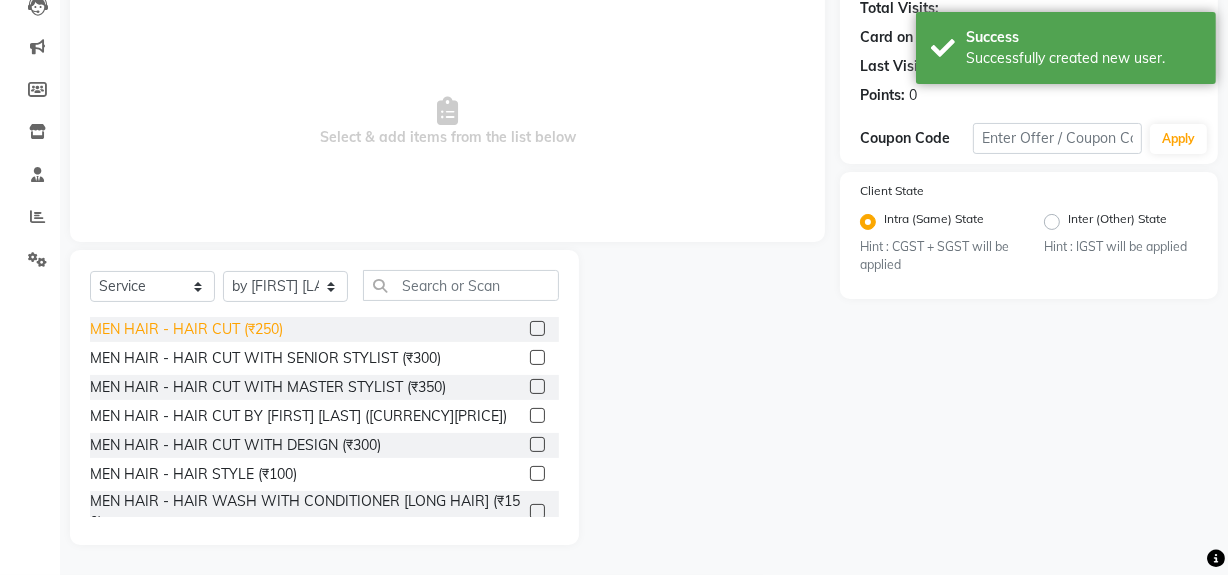 click on "MEN HAIR - HAIR CUT (₹250)" 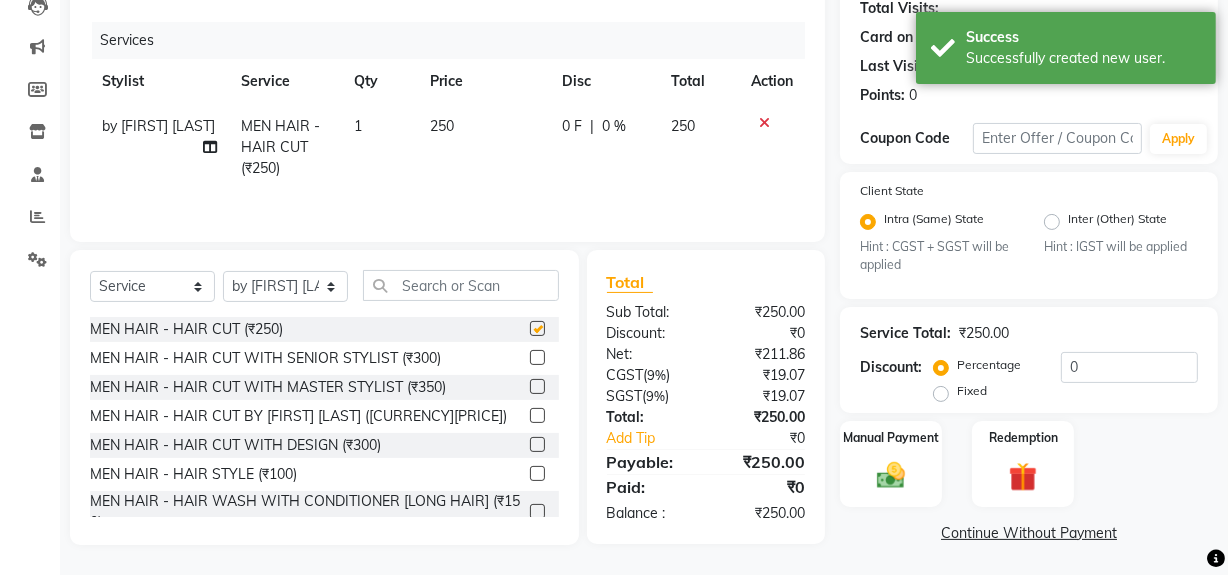 checkbox on "false" 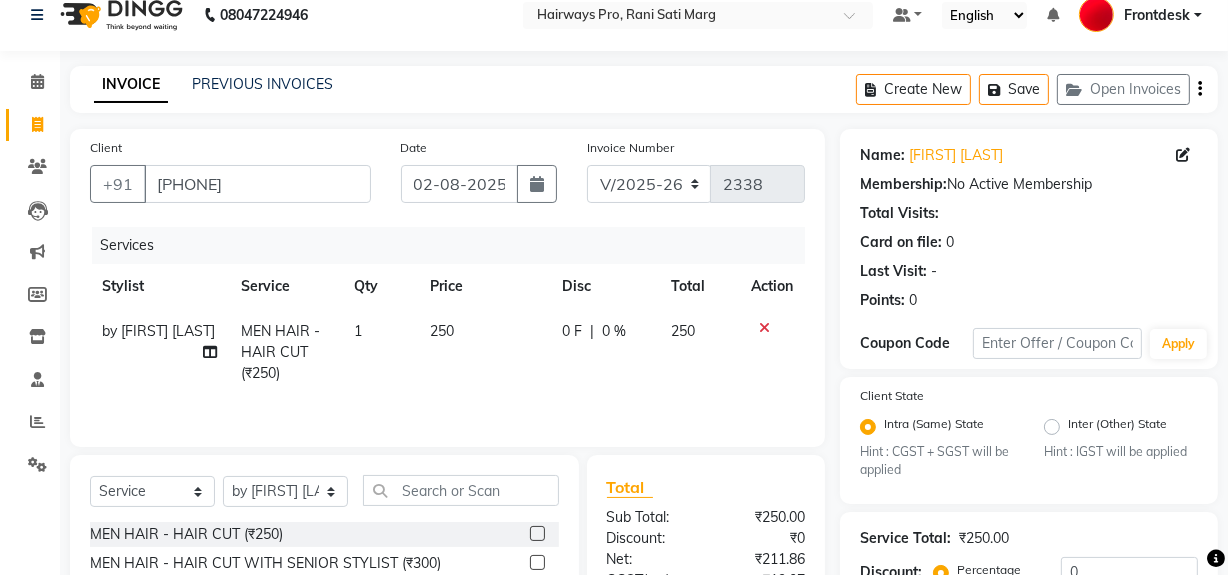 scroll, scrollTop: 0, scrollLeft: 0, axis: both 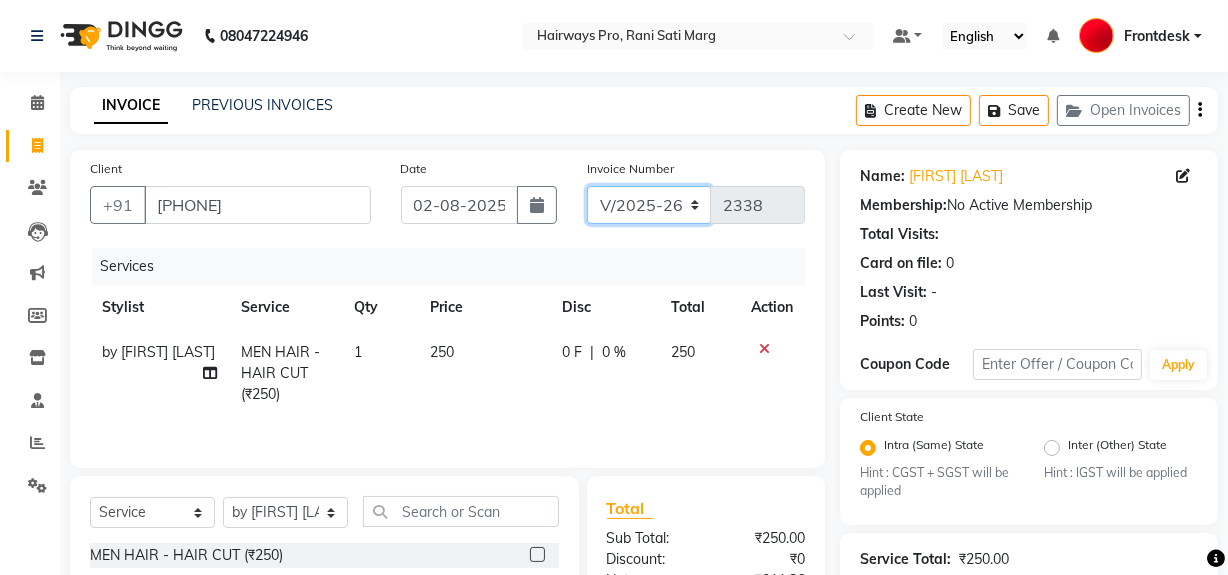 click on "INV/25-26 V/2025-26" 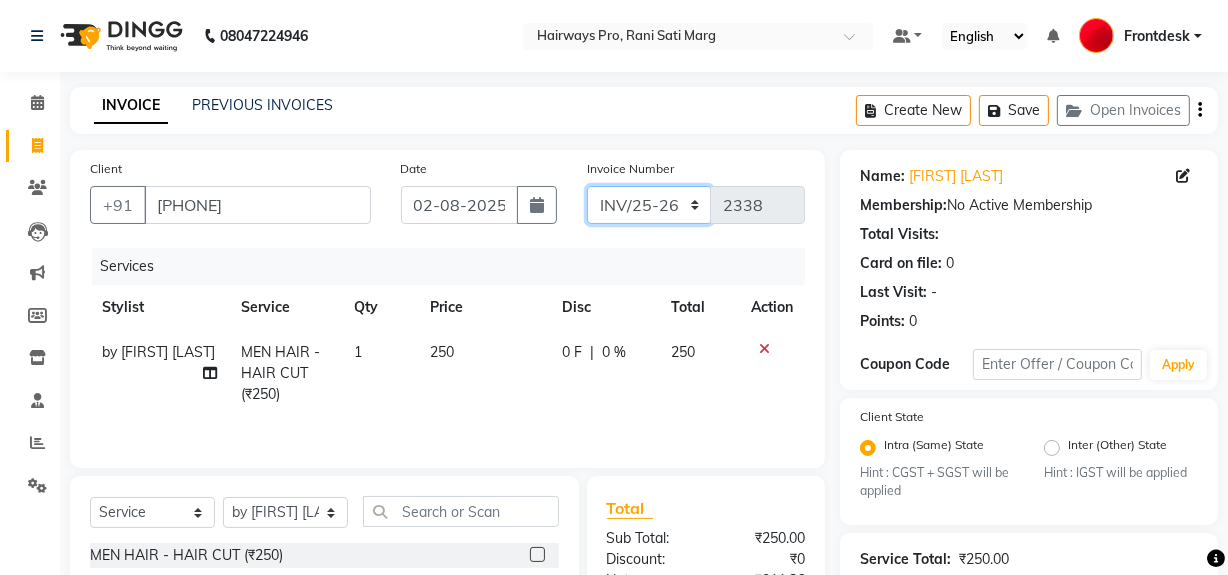 click on "INV/25-26 V/2025-26" 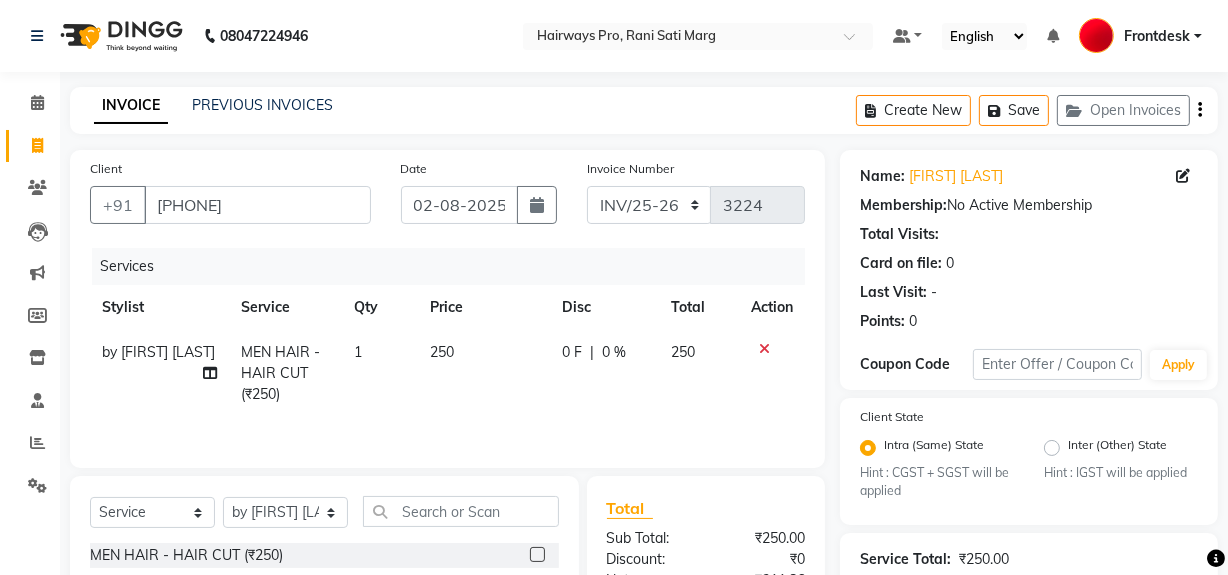 click 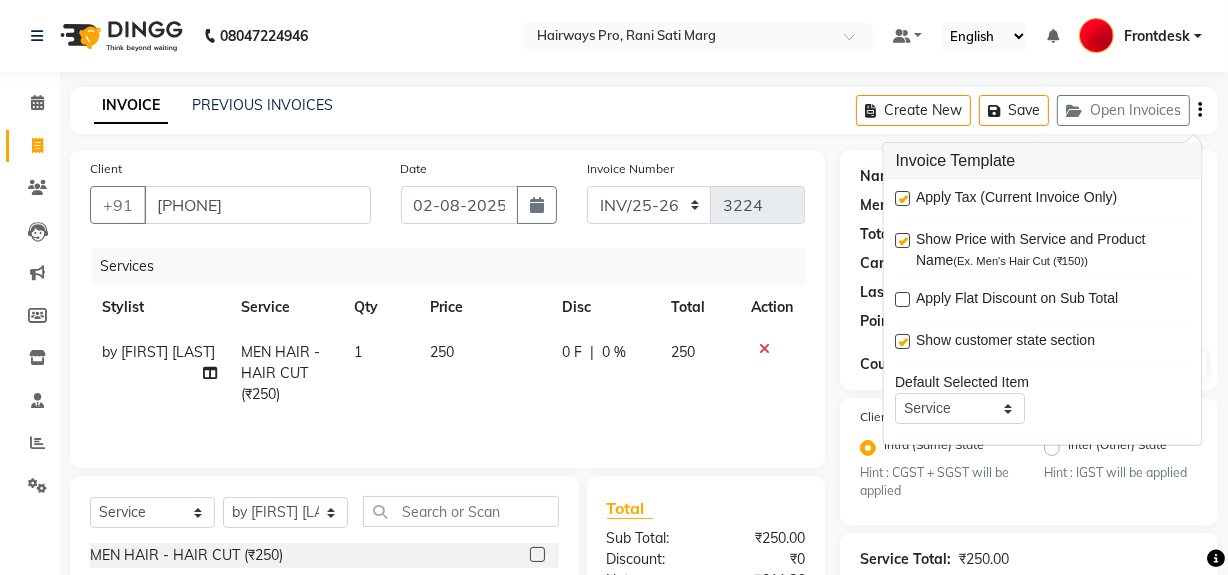 click at bounding box center (903, 198) 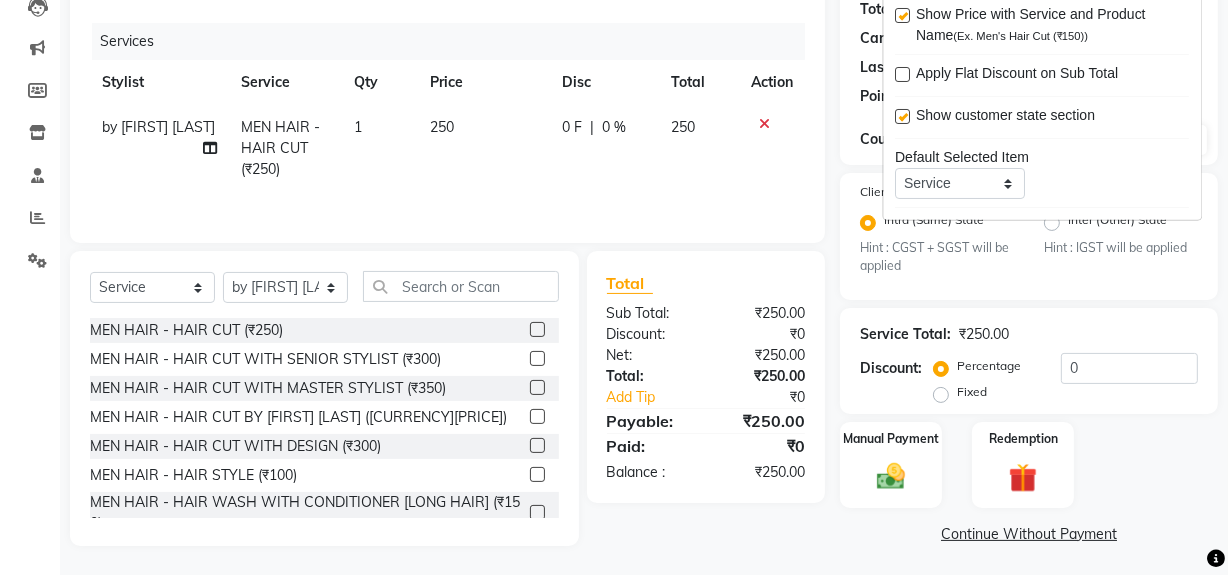 scroll, scrollTop: 229, scrollLeft: 0, axis: vertical 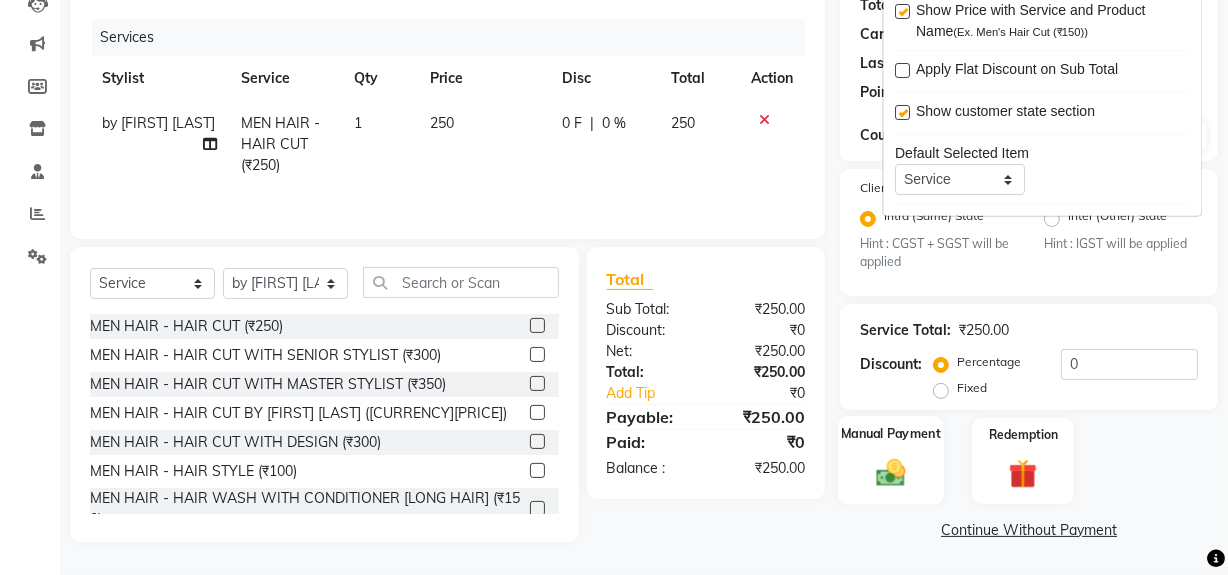 click 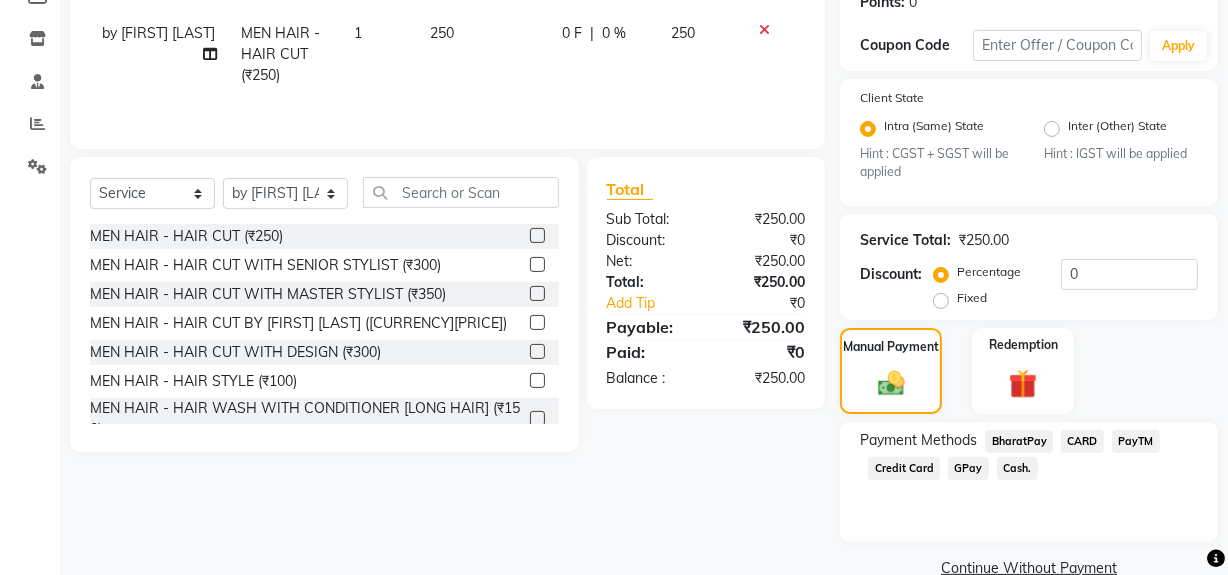 scroll, scrollTop: 320, scrollLeft: 0, axis: vertical 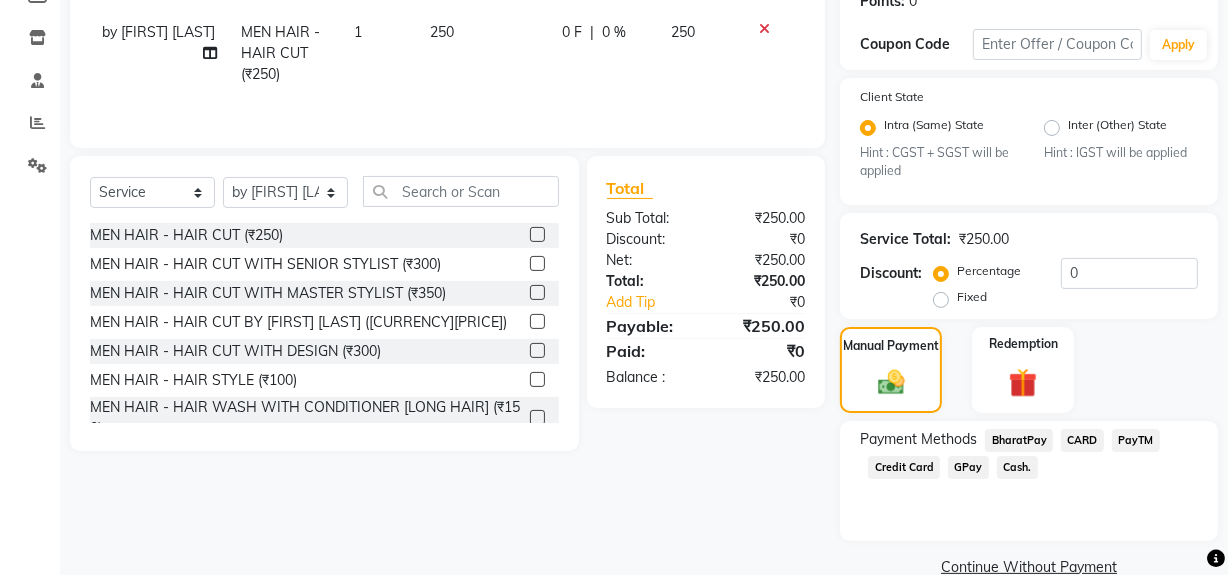 click on "Cash." 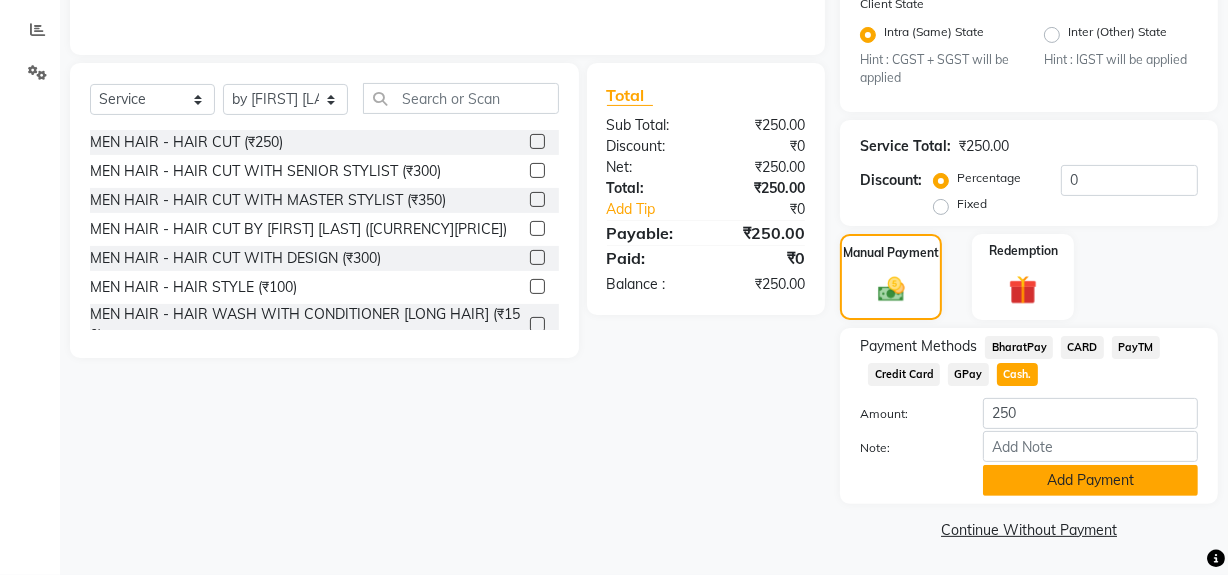 click on "Add Payment" 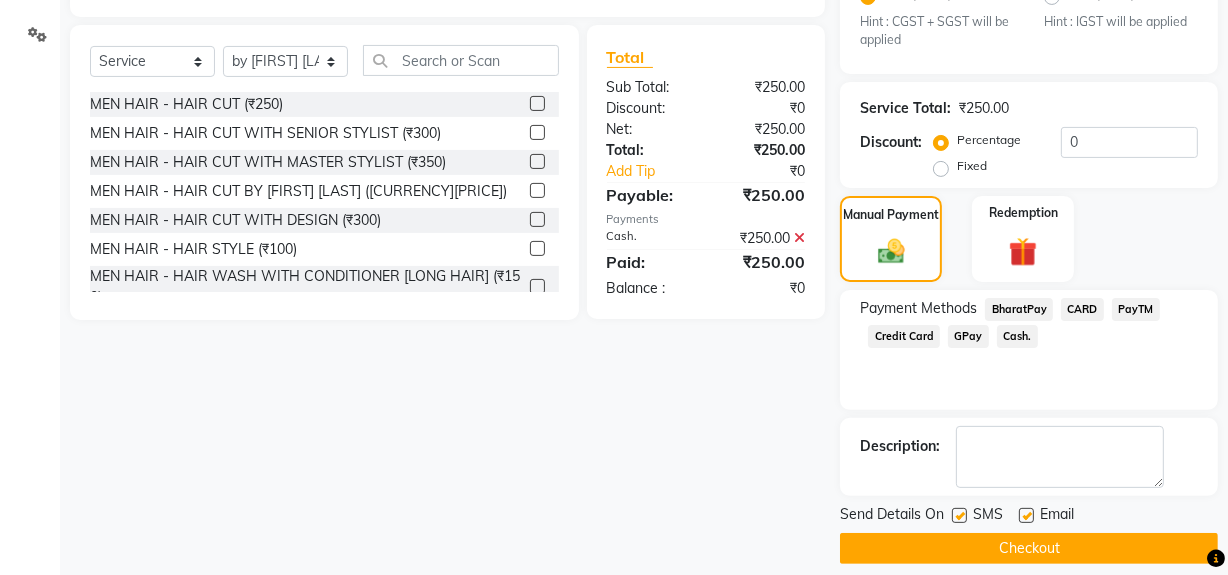 scroll, scrollTop: 470, scrollLeft: 0, axis: vertical 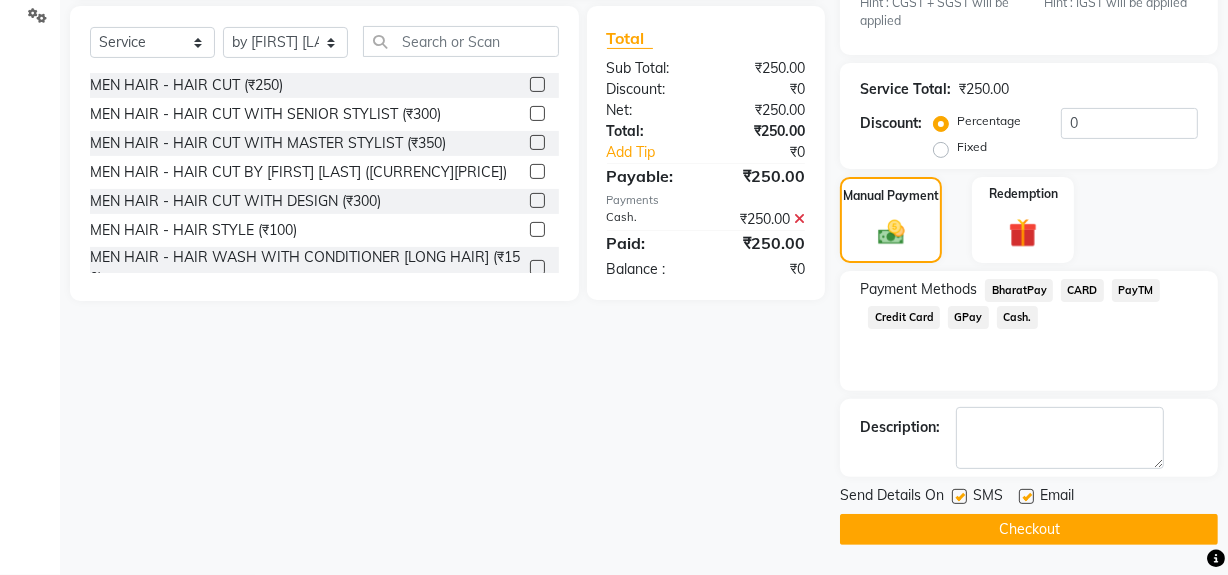 click 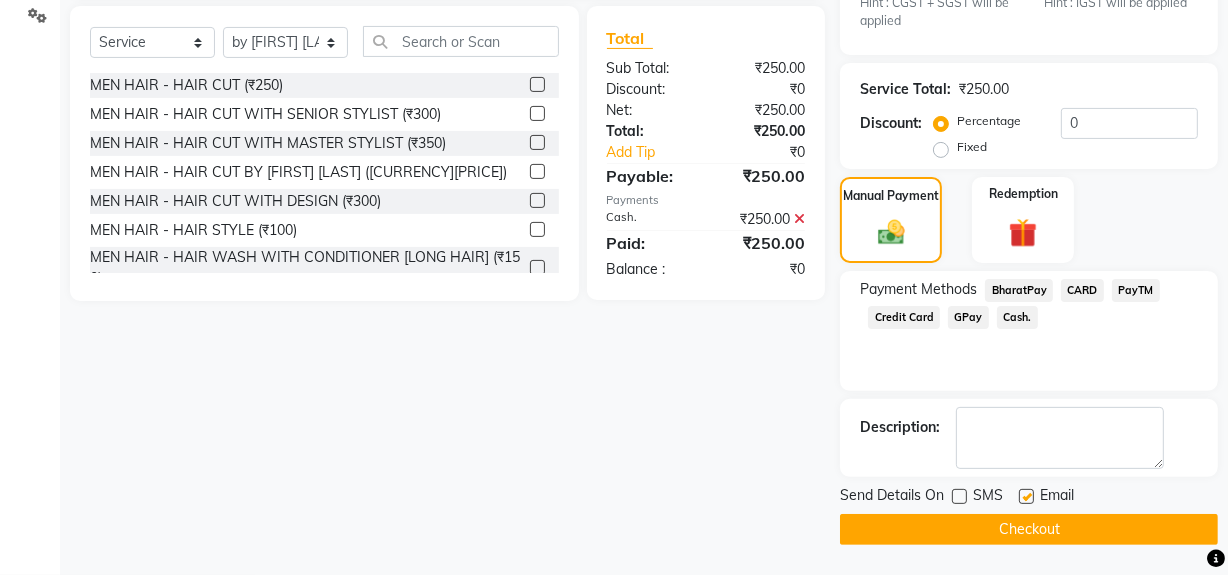 click on "Checkout" 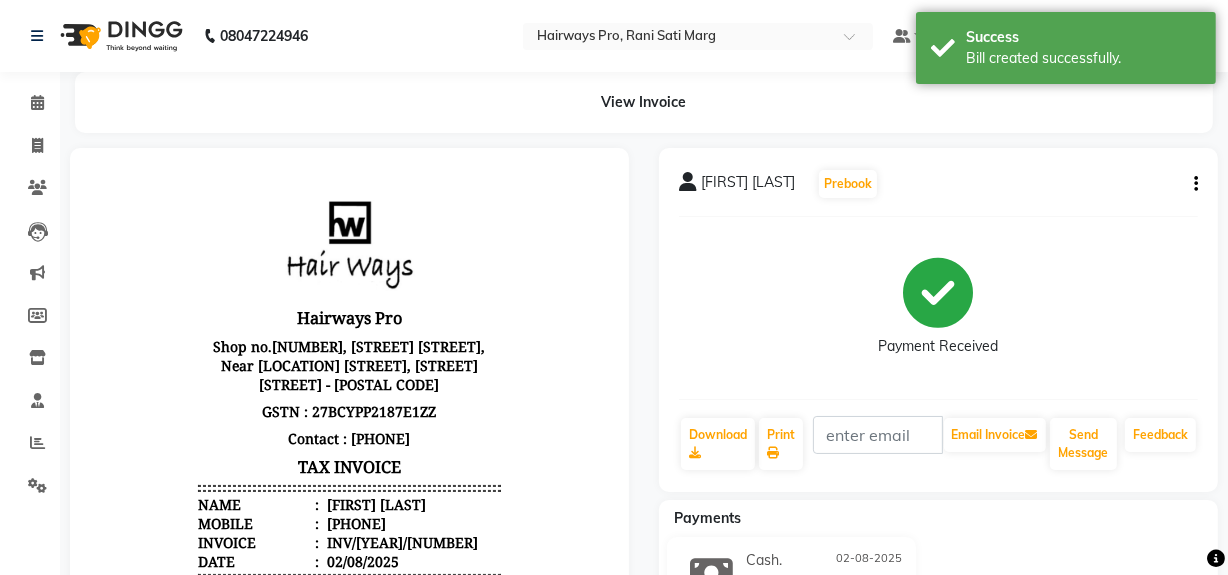 scroll, scrollTop: 0, scrollLeft: 0, axis: both 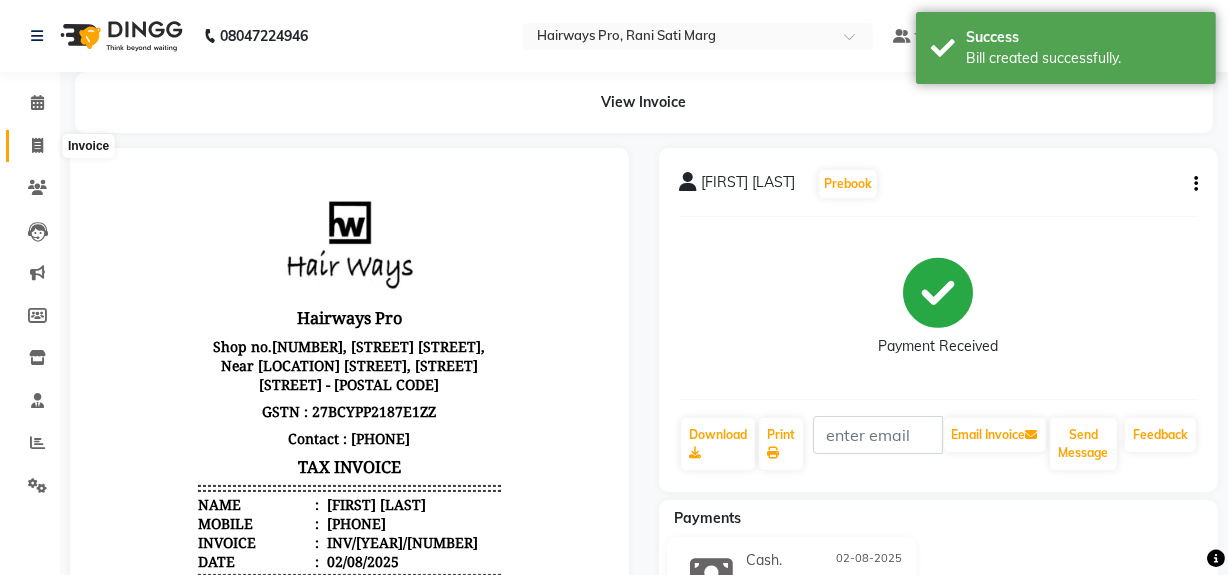 click 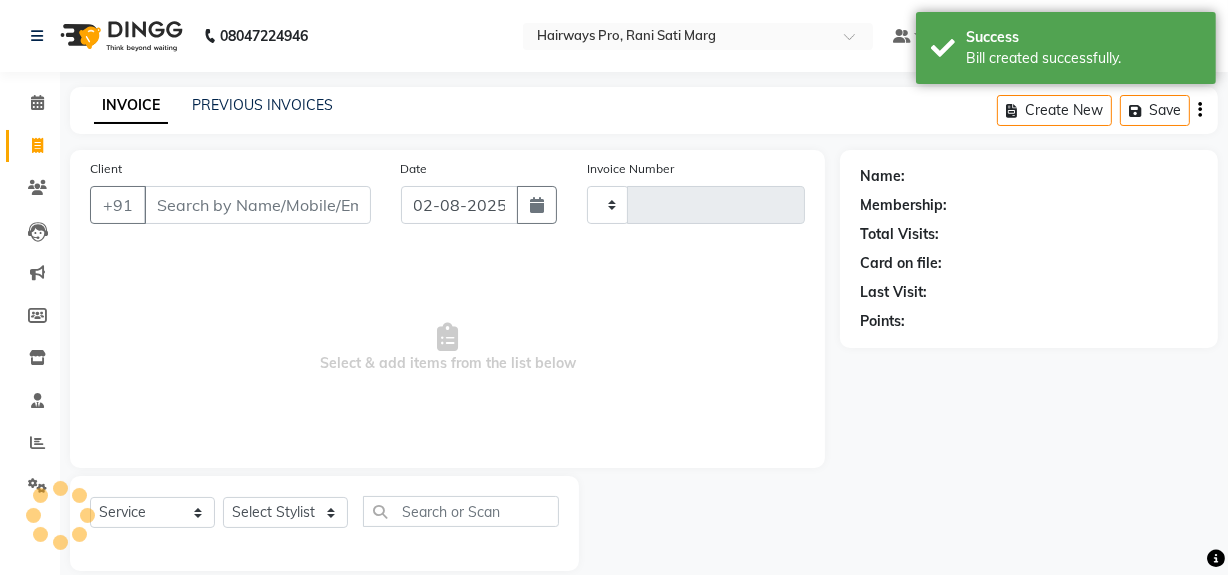 scroll, scrollTop: 26, scrollLeft: 0, axis: vertical 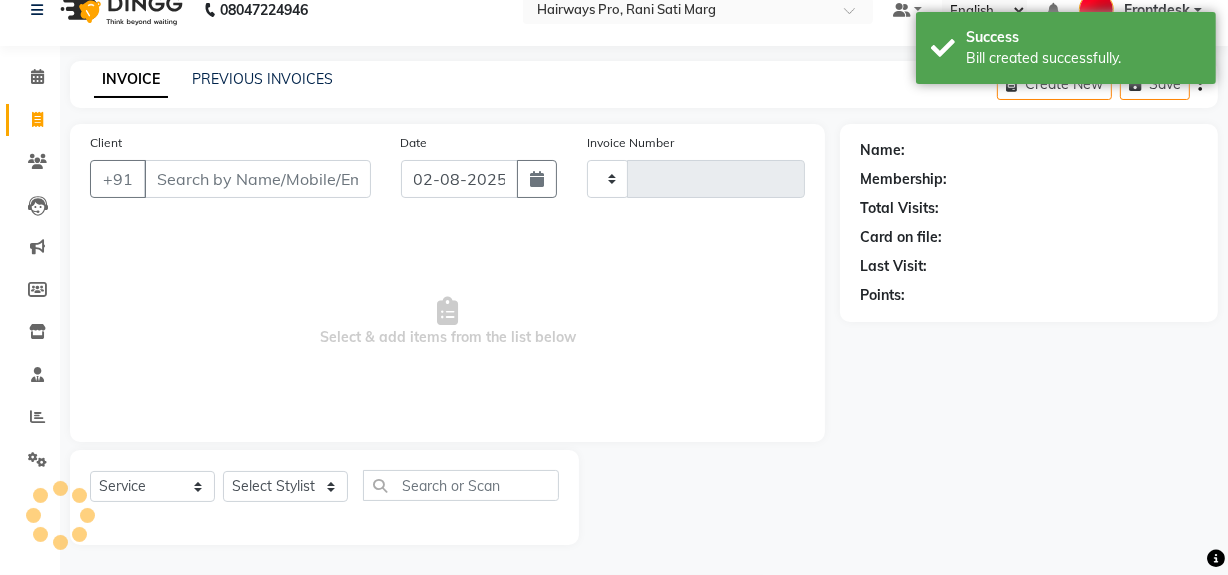 click on "Client" at bounding box center (257, 179) 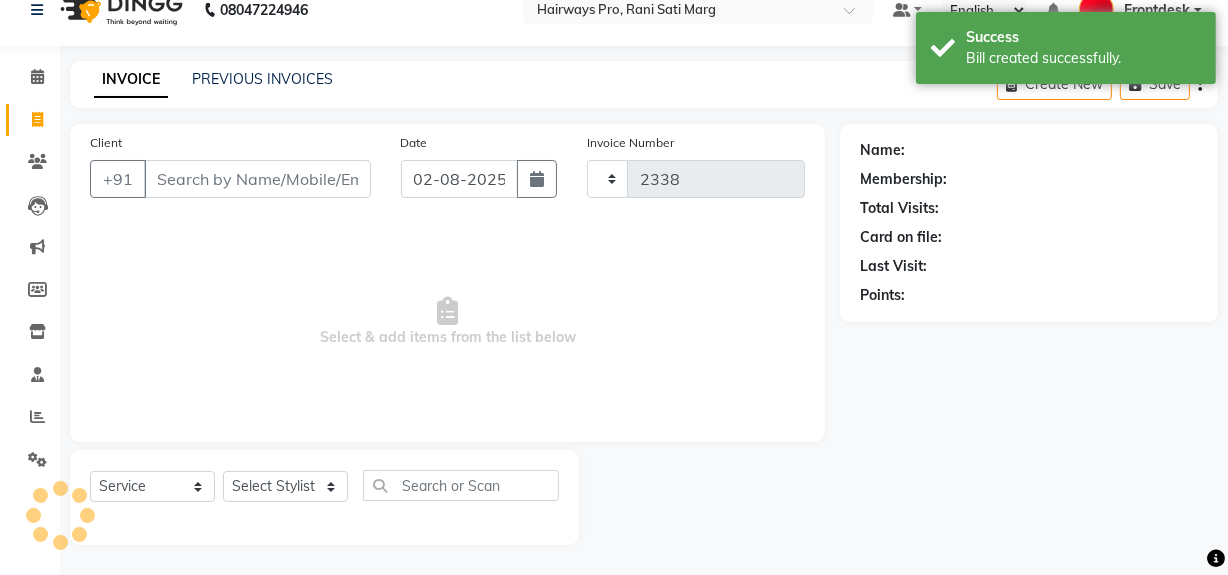 select on "787" 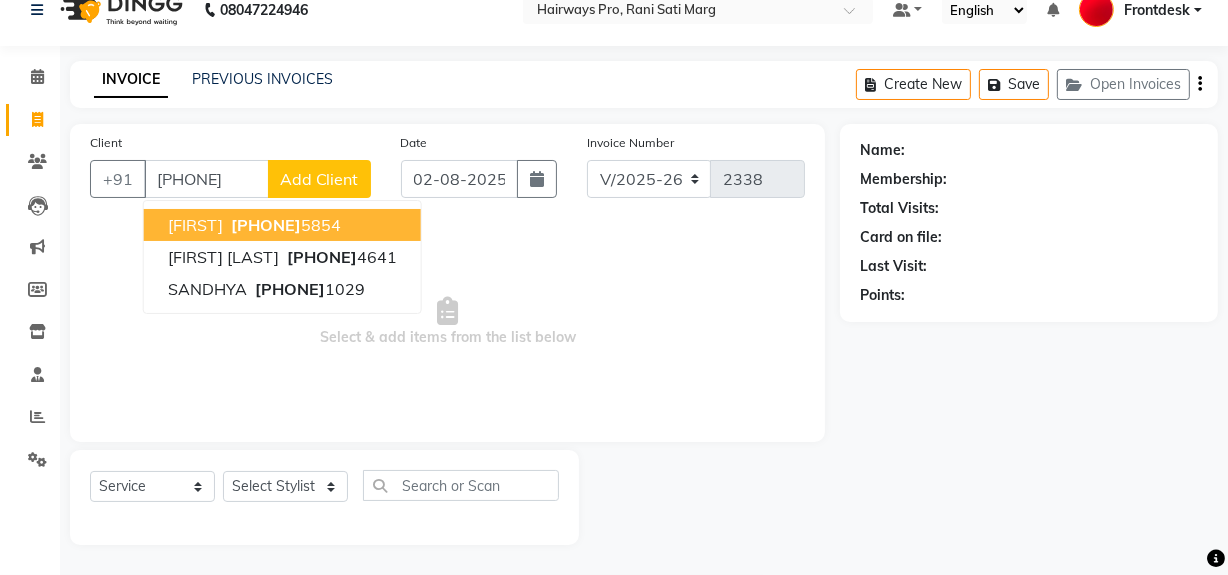 click on "[PHONE]" at bounding box center (266, 225) 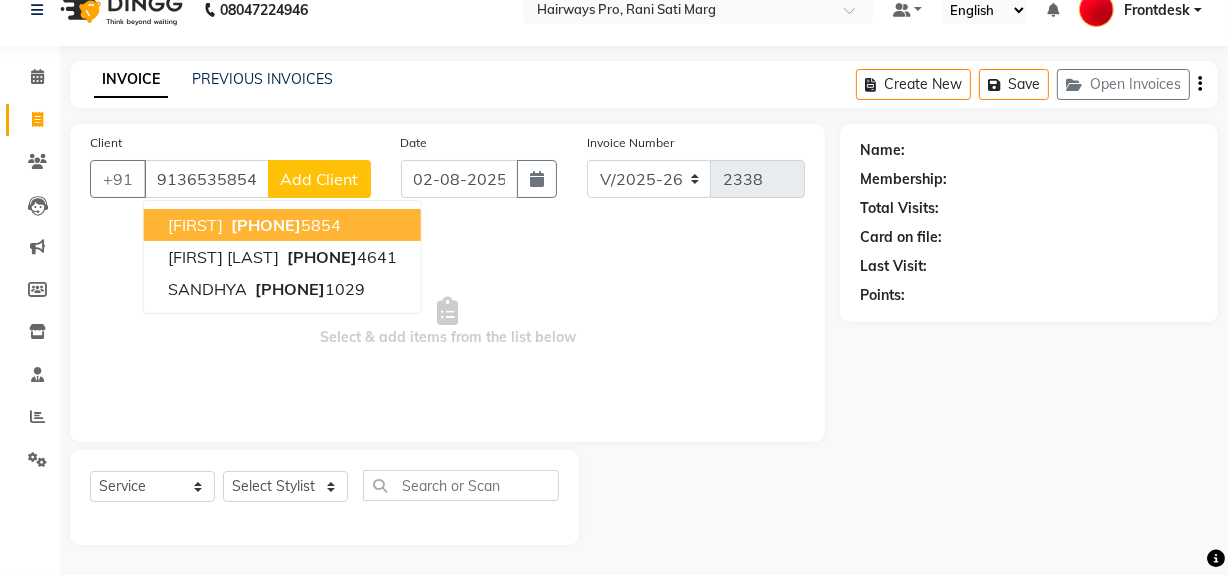 type on "9136535854" 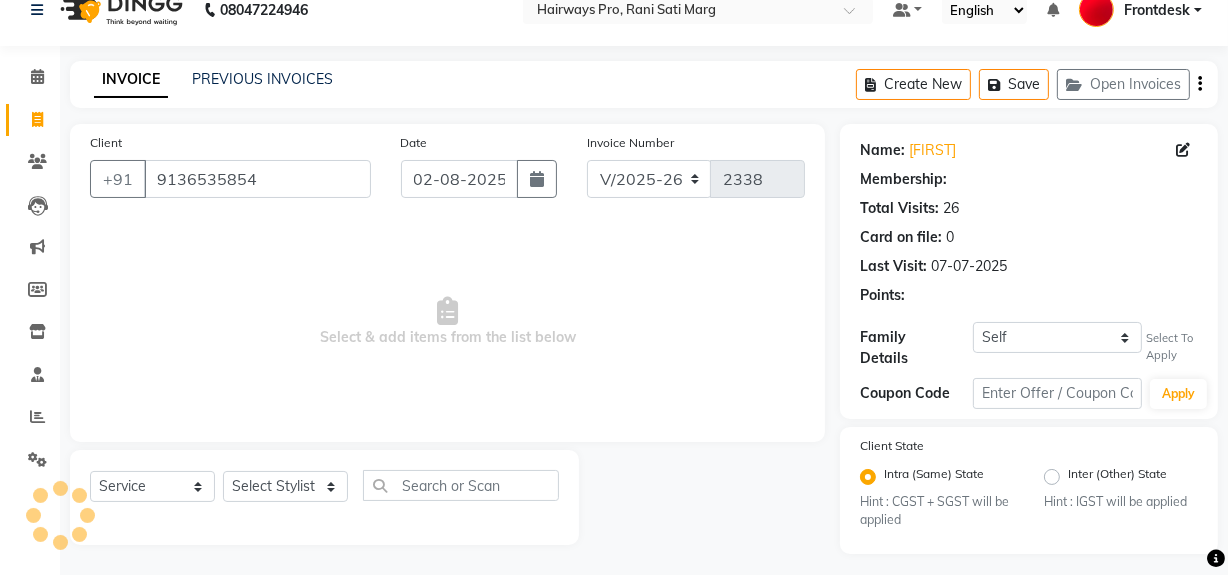 select on "1: Object" 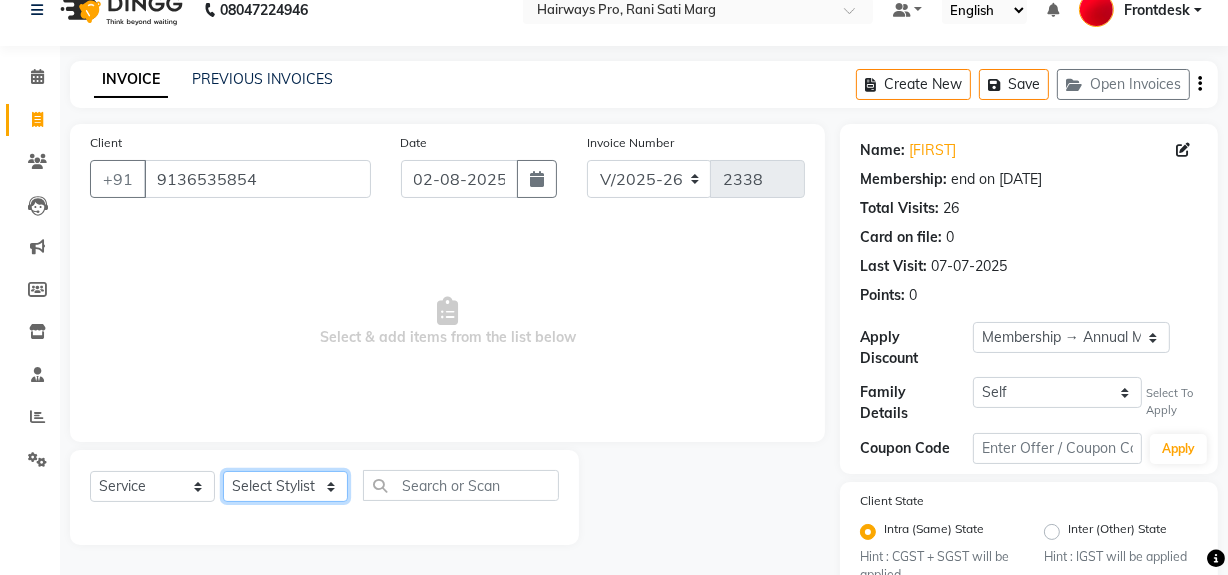 click on "Select Stylist [FIRST] [LAST] [FIRST] [LAST] [FIRST] [LAST] [FIRST] [LAST] [FIRST] [LAST] [FIRST] [LAST] [FIRST] [LAST] [FIRST] [LAST] [FIRST] [LAST] [FIRST] [LAST] [FIRST] [LAST] [FIRST] [LAST] [FIRST] [LAST]" 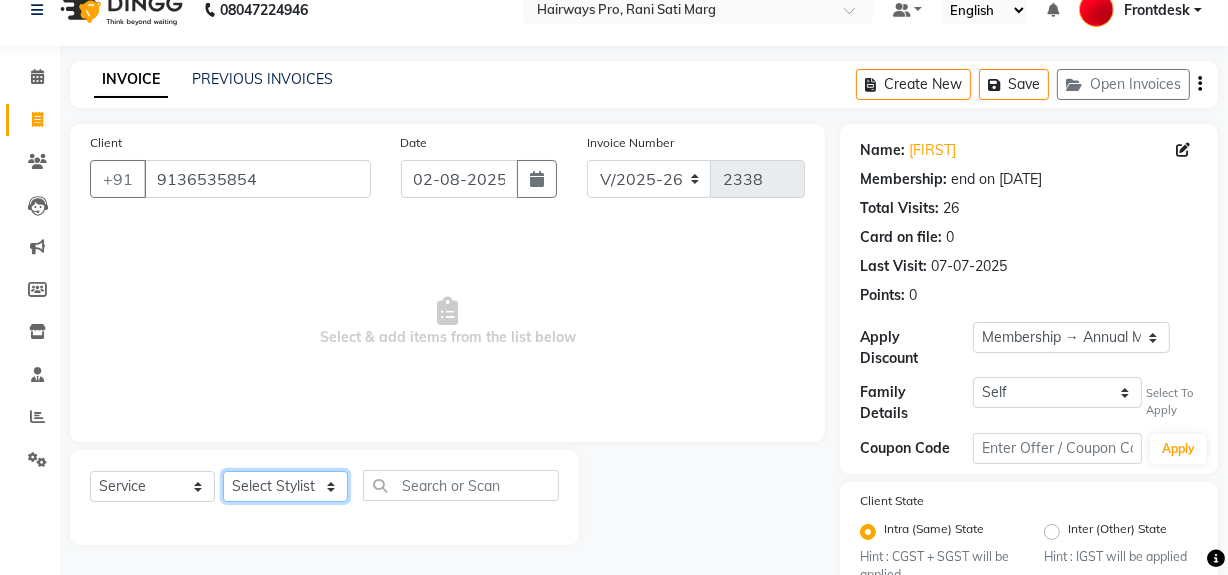 select on "45602" 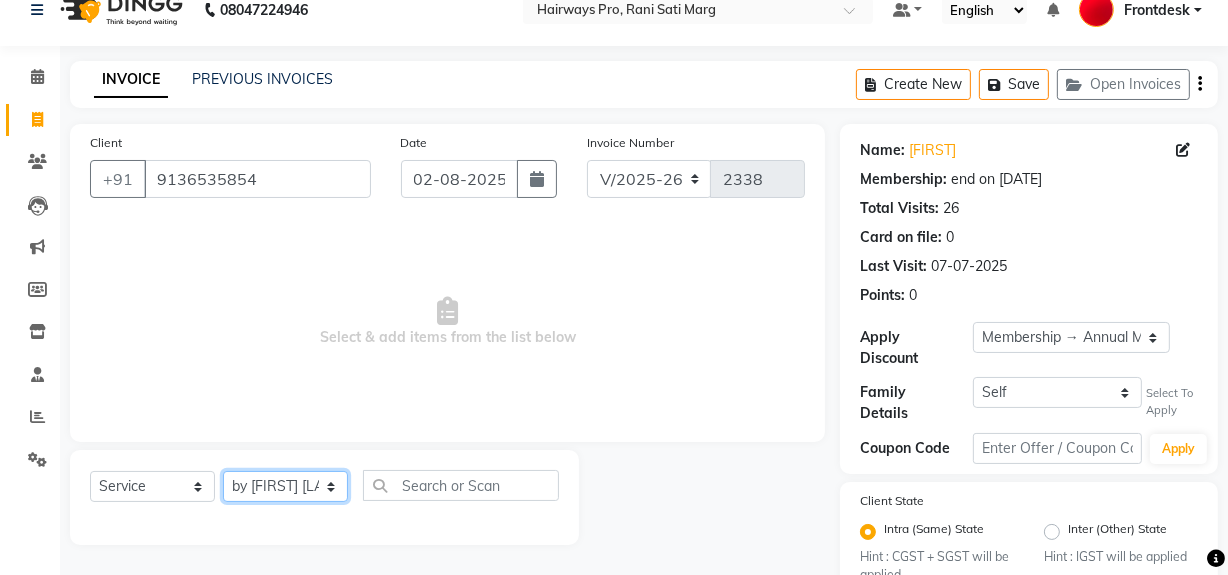 click on "Select Stylist [FIRST] [LAST] [FIRST] [LAST] [FIRST] [LAST] [FIRST] [LAST] [FIRST] [LAST] [FIRST] [LAST] [FIRST] [LAST] [FIRST] [LAST] [FIRST] [LAST] [FIRST] [LAST] [FIRST] [LAST] [FIRST] [LAST] [FIRST] [LAST]" 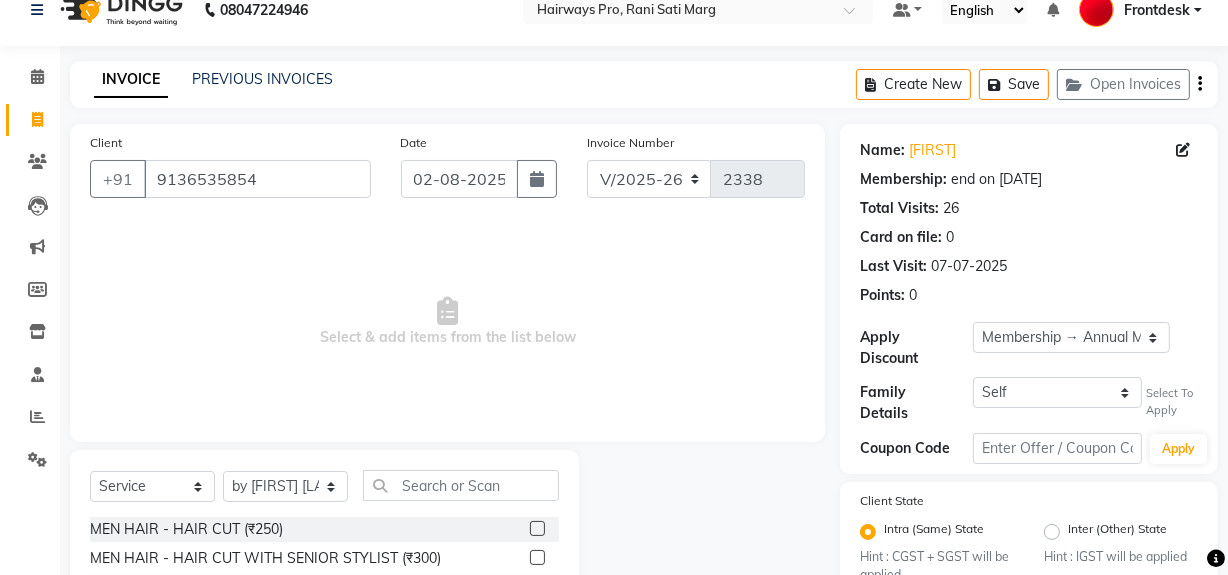 drag, startPoint x: 266, startPoint y: 532, endPoint x: 368, endPoint y: 468, distance: 120.41595 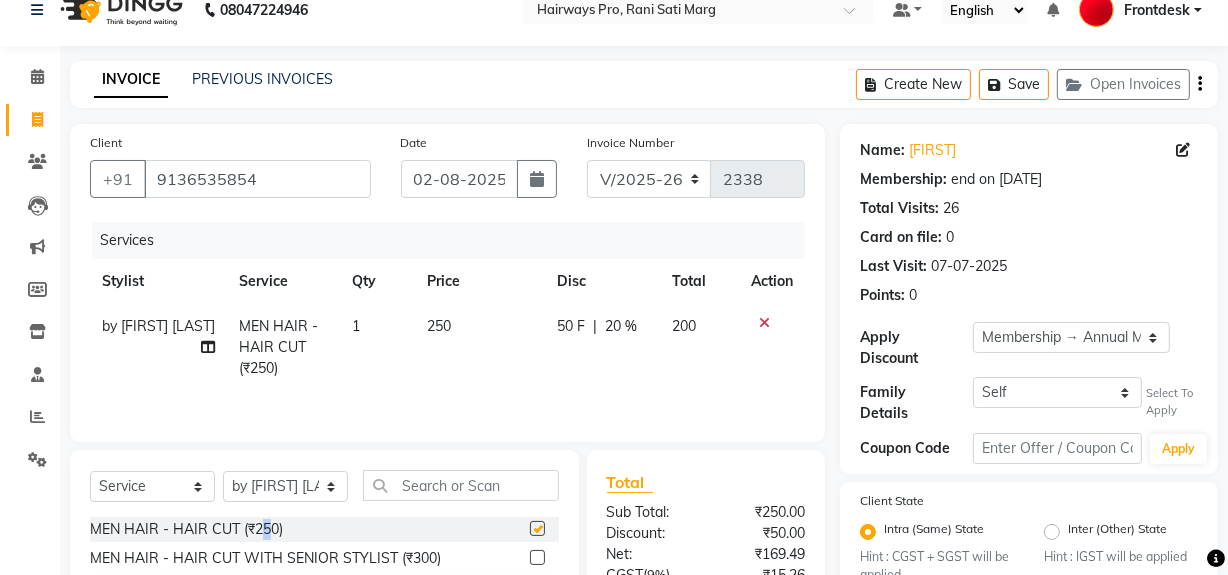 checkbox on "false" 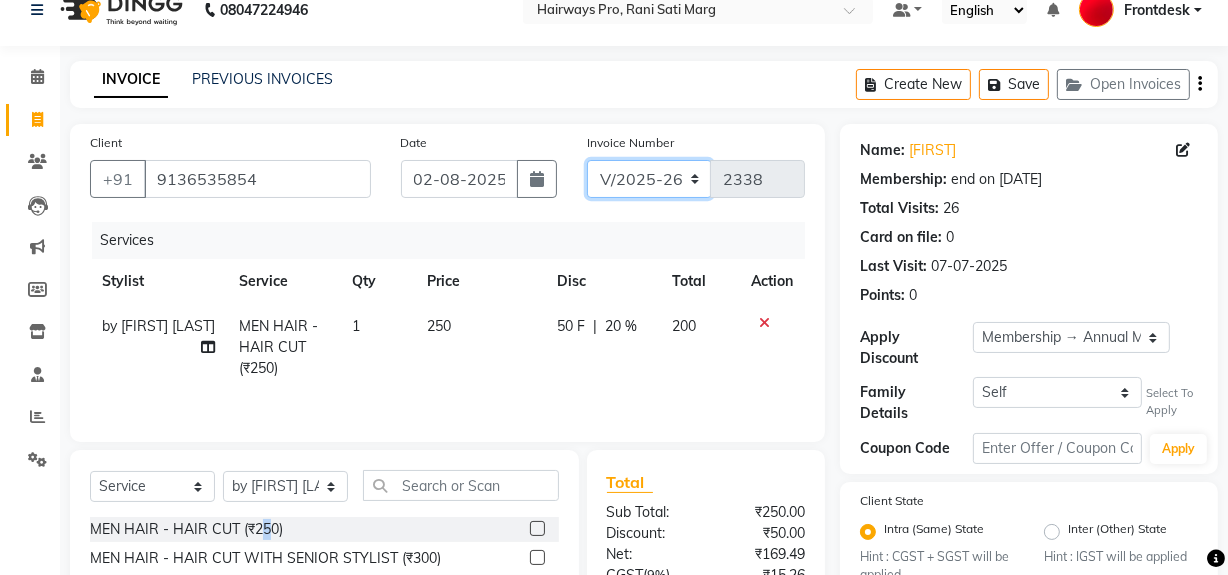 click on "INV/25-26 V/2025-26" 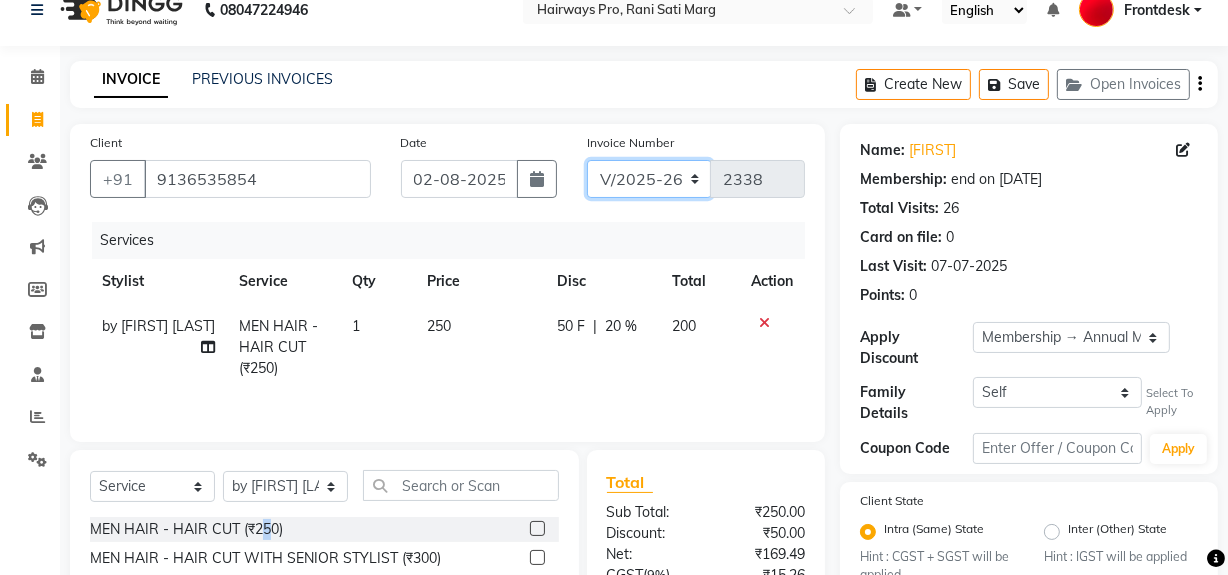 select on "6960" 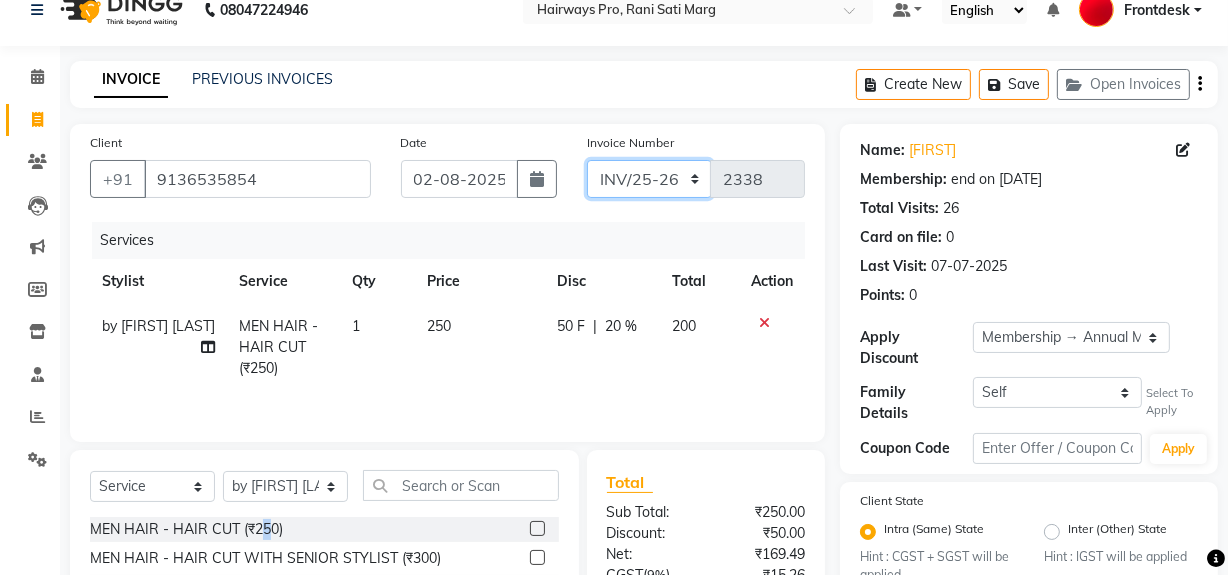 click on "INV/25-26 V/2025-26" 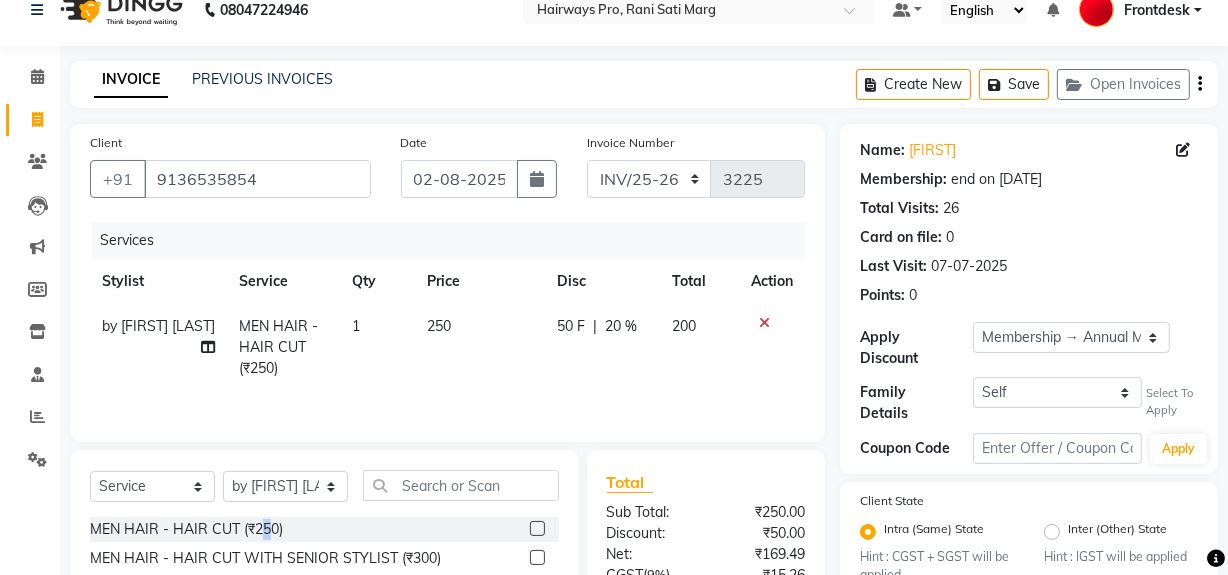 click 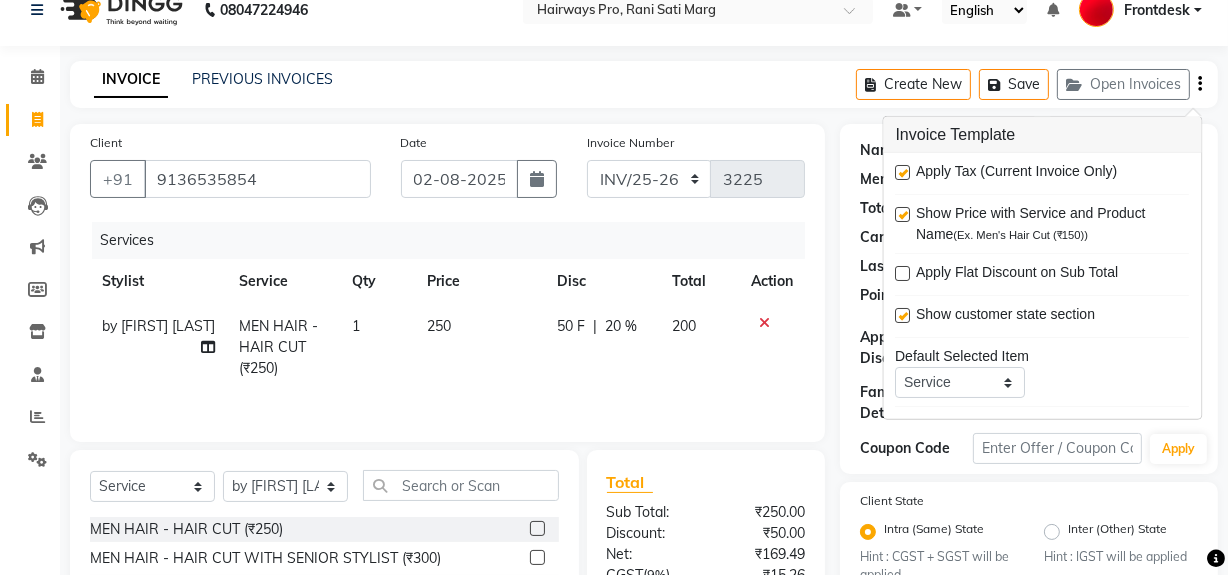 click at bounding box center (903, 172) 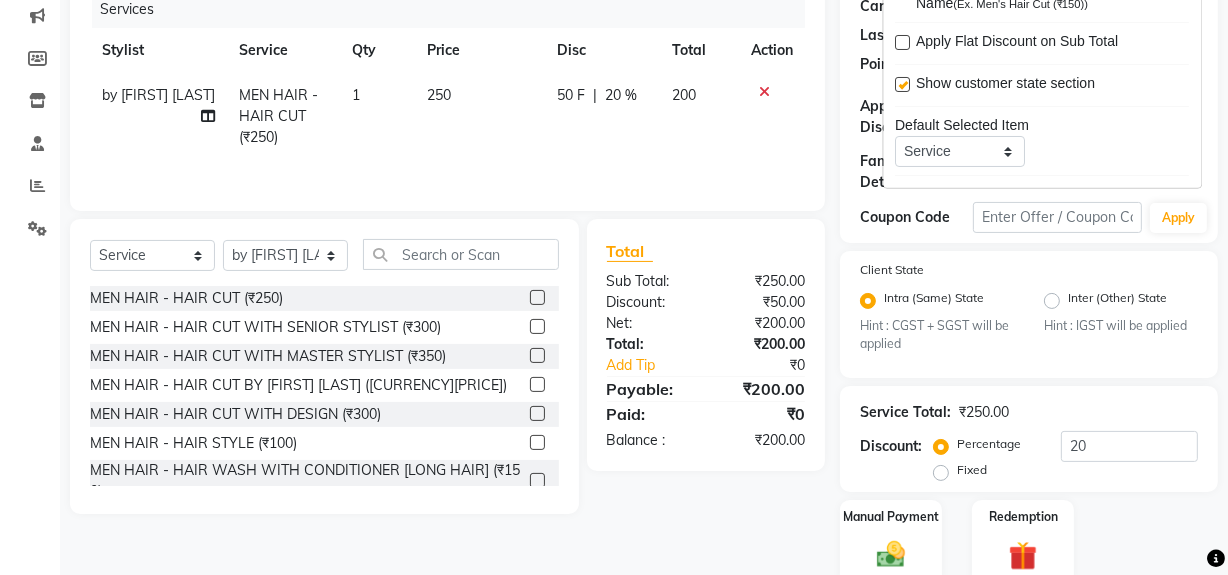 scroll, scrollTop: 334, scrollLeft: 0, axis: vertical 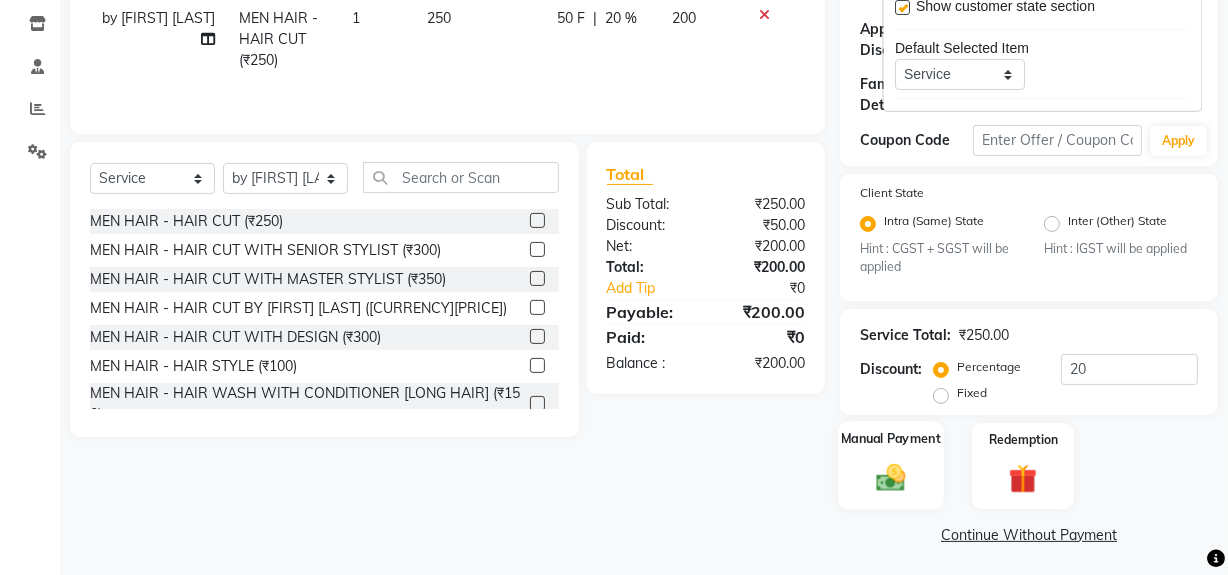 drag, startPoint x: 905, startPoint y: 467, endPoint x: 909, endPoint y: 436, distance: 31.257 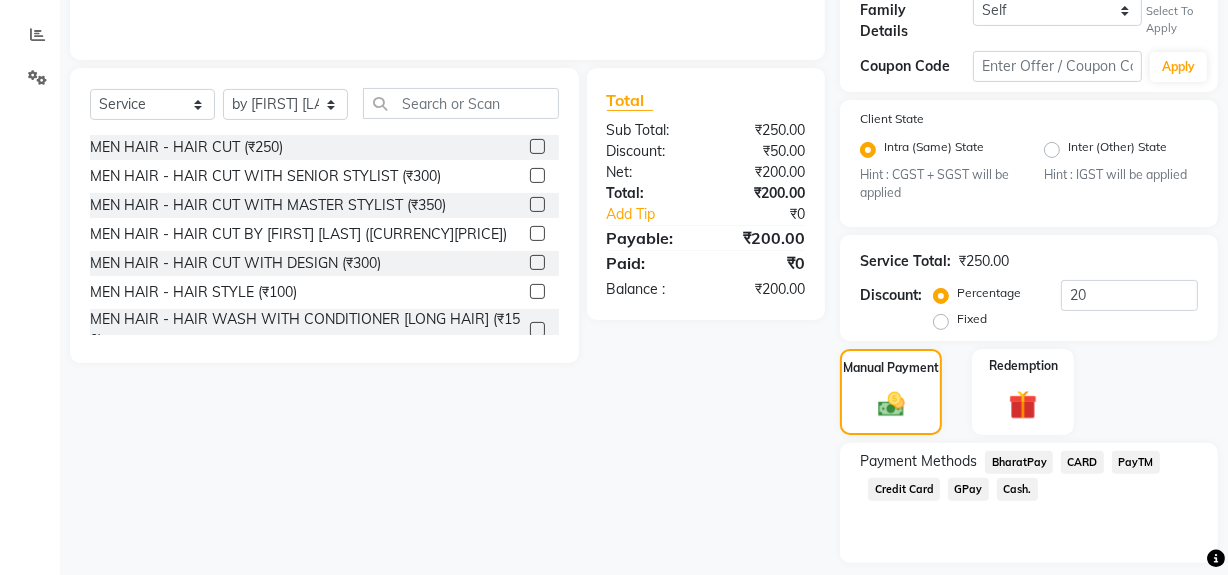 scroll, scrollTop: 462, scrollLeft: 0, axis: vertical 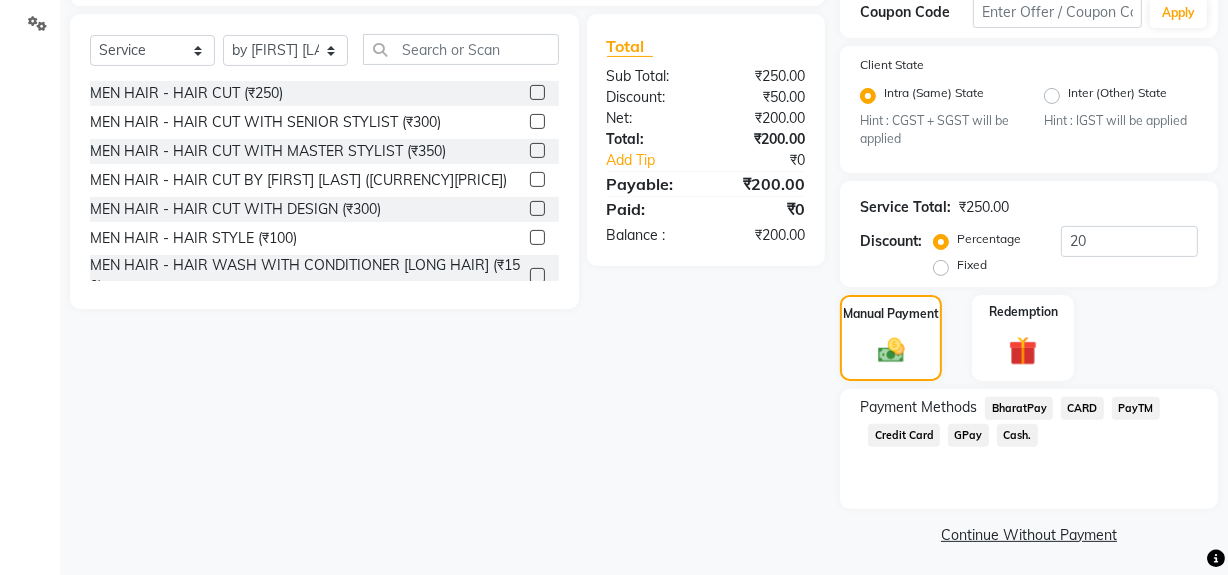 click on "Cash." 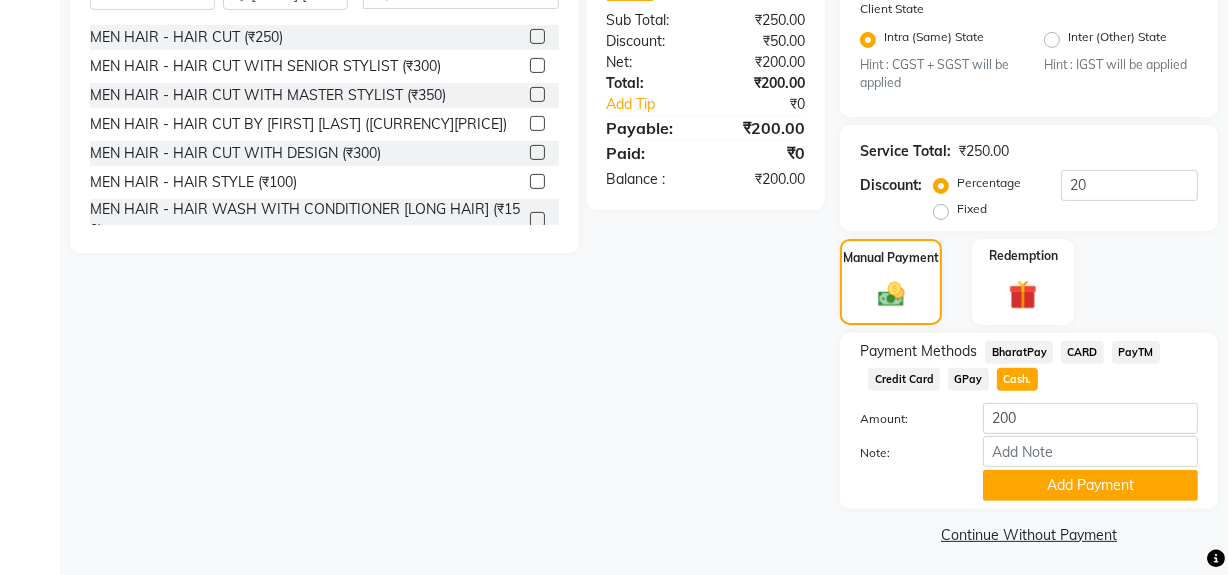 scroll, scrollTop: 519, scrollLeft: 0, axis: vertical 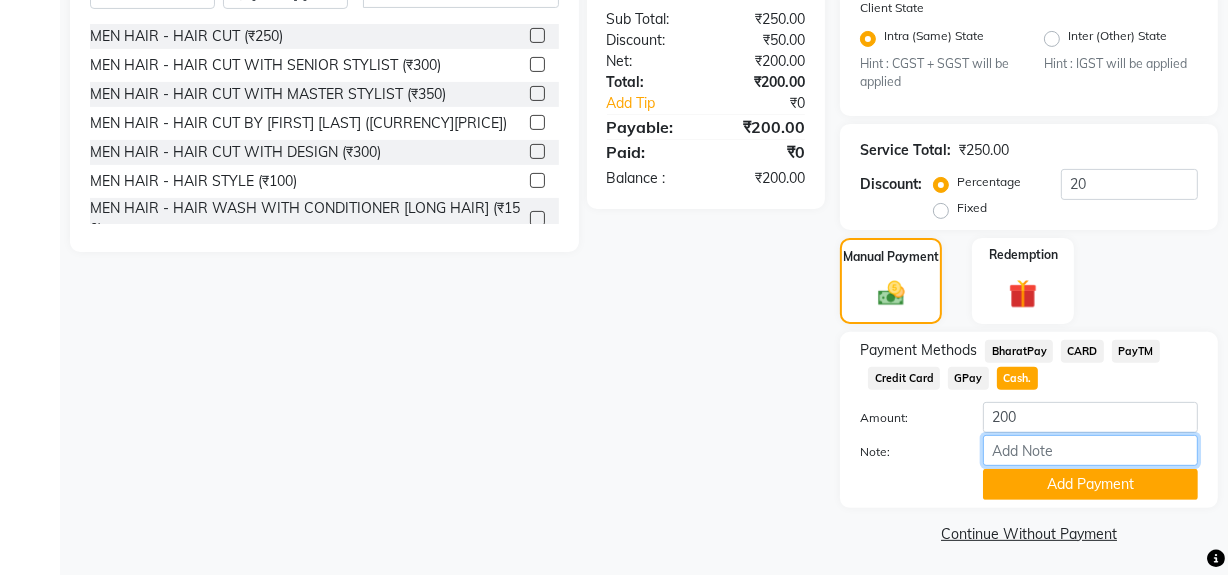 click on "Note:" at bounding box center [1090, 450] 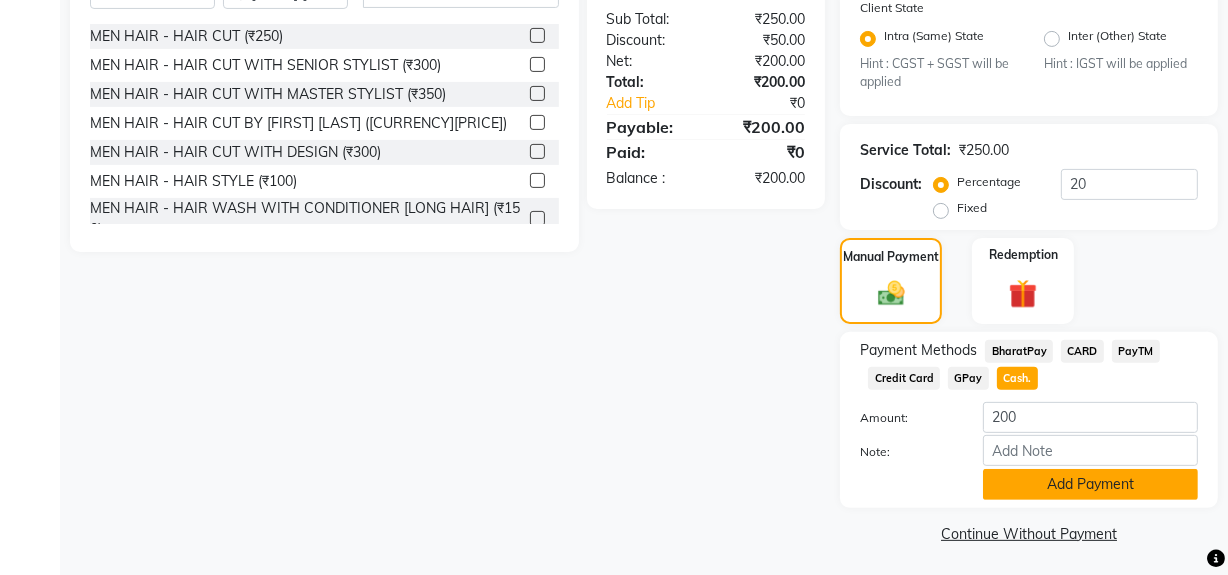 click on "Add Payment" 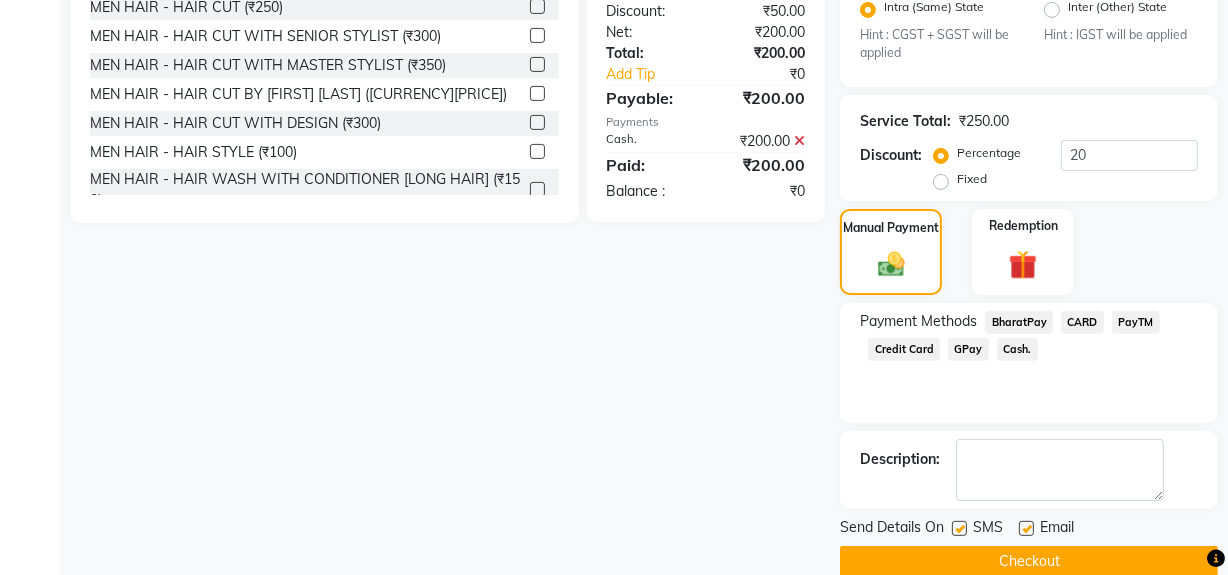 scroll, scrollTop: 575, scrollLeft: 0, axis: vertical 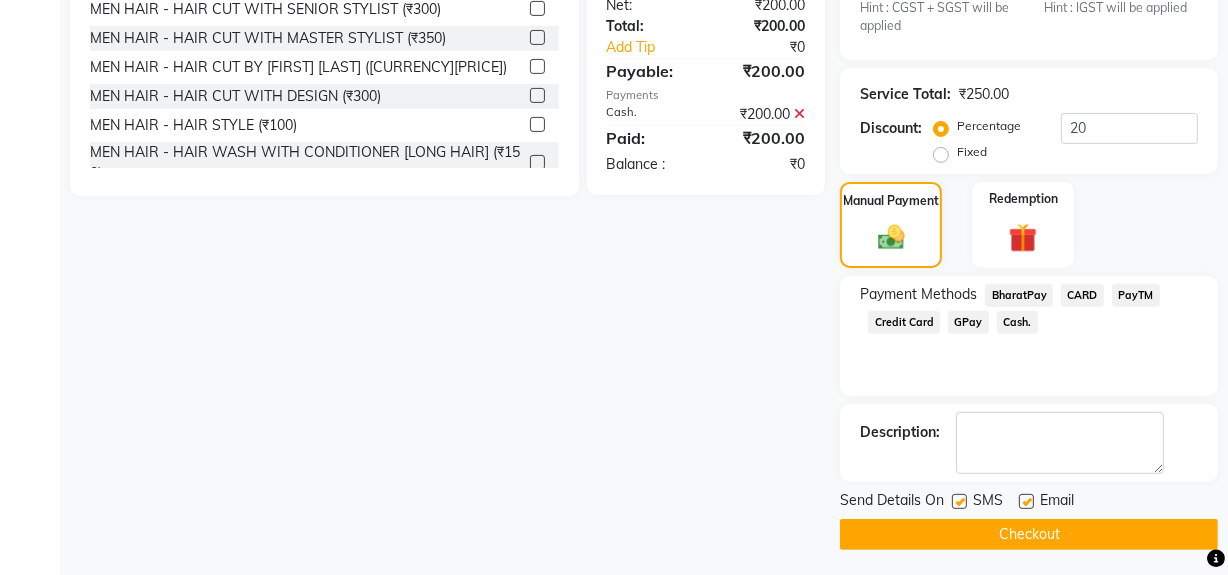 click 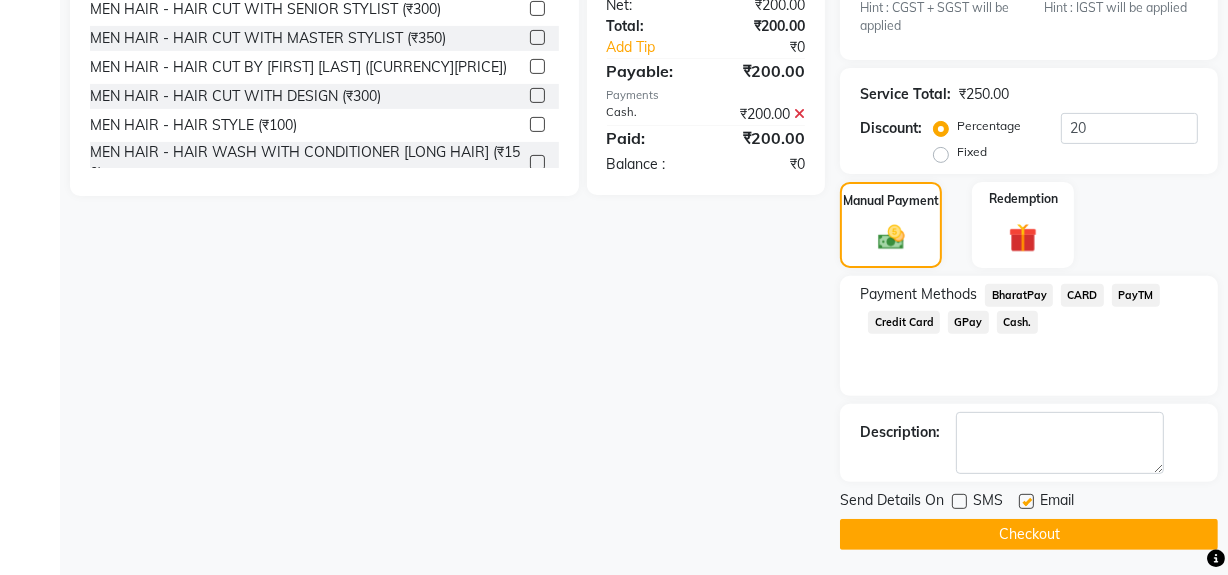 click on "Checkout" 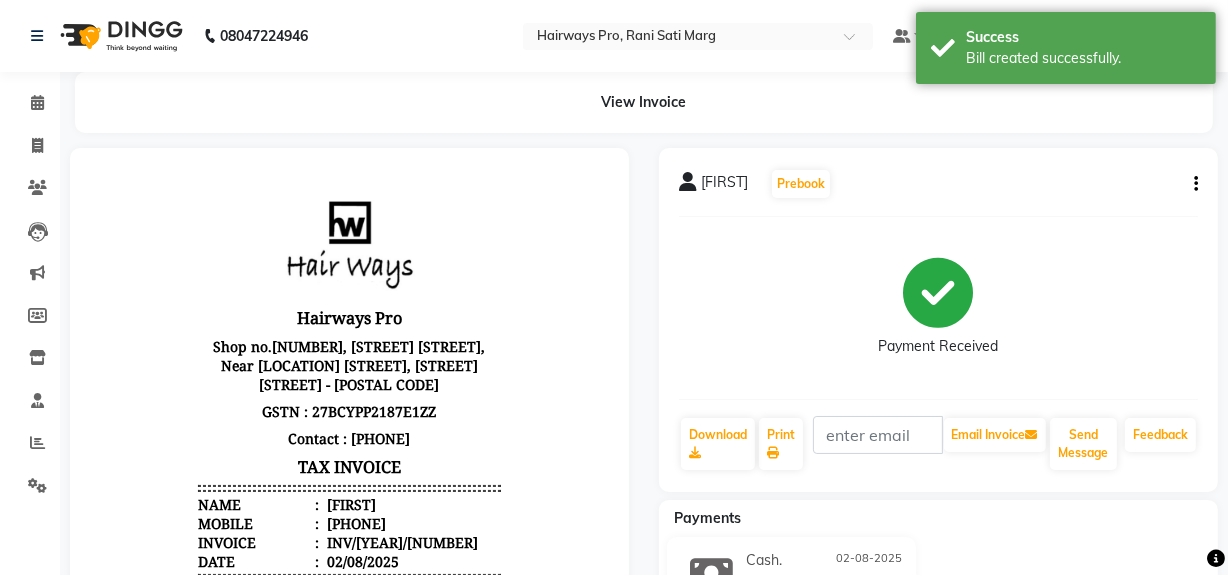 scroll, scrollTop: 0, scrollLeft: 0, axis: both 